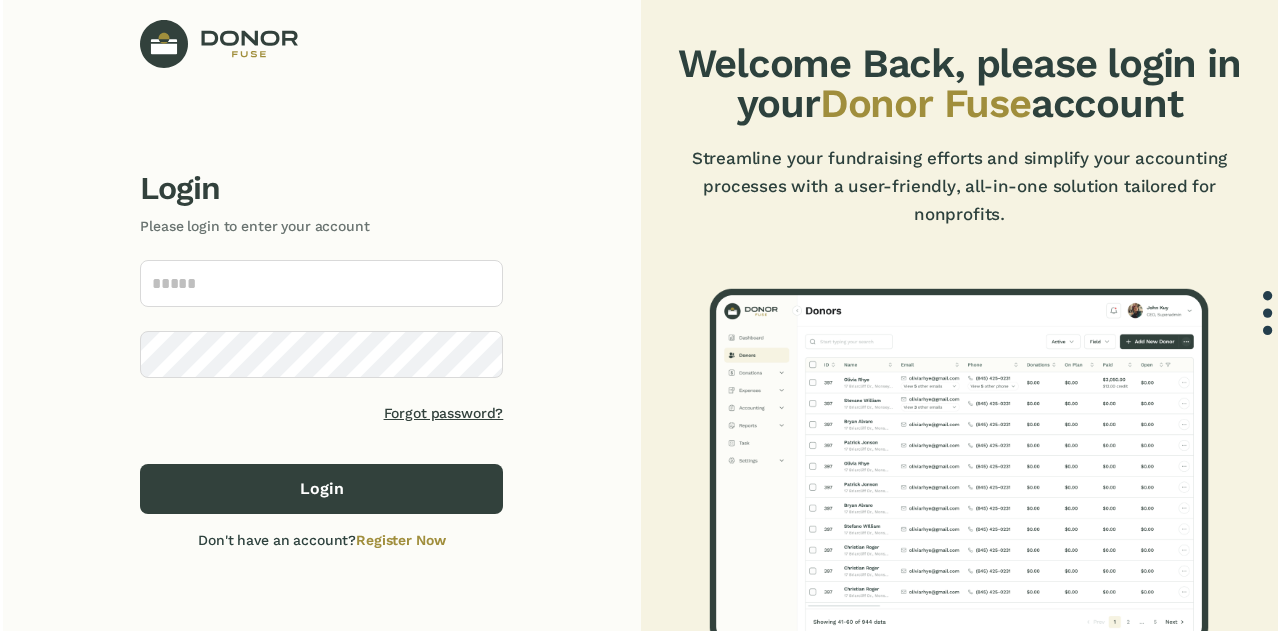 scroll, scrollTop: 0, scrollLeft: 0, axis: both 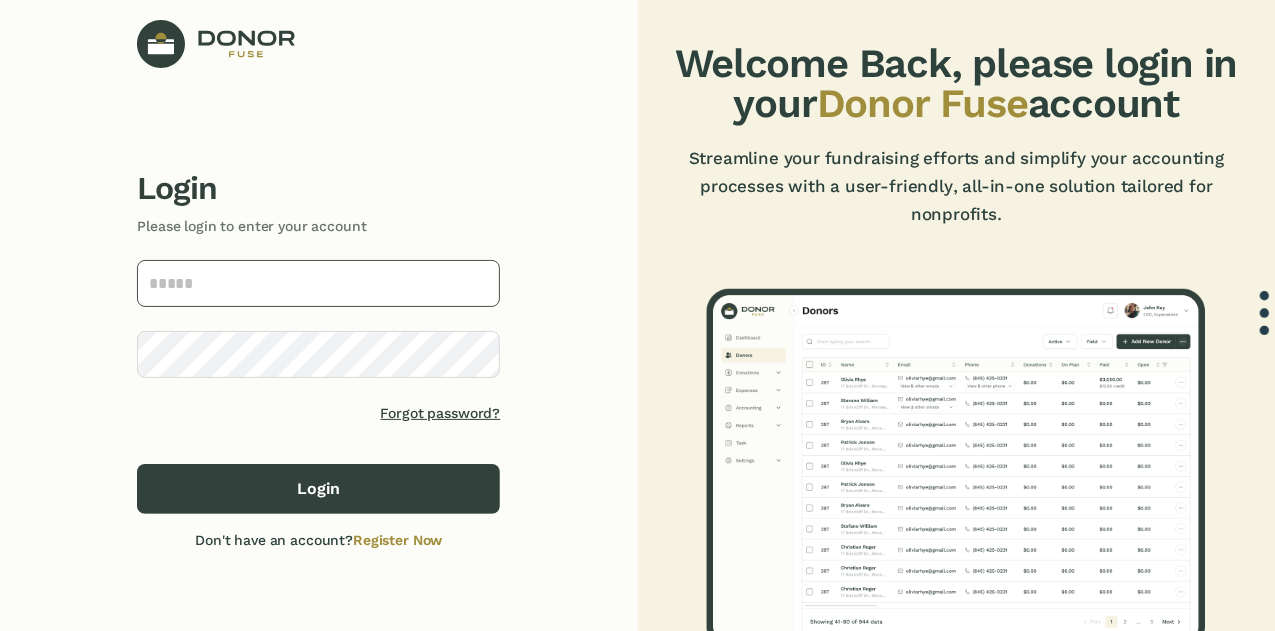 type on "**********" 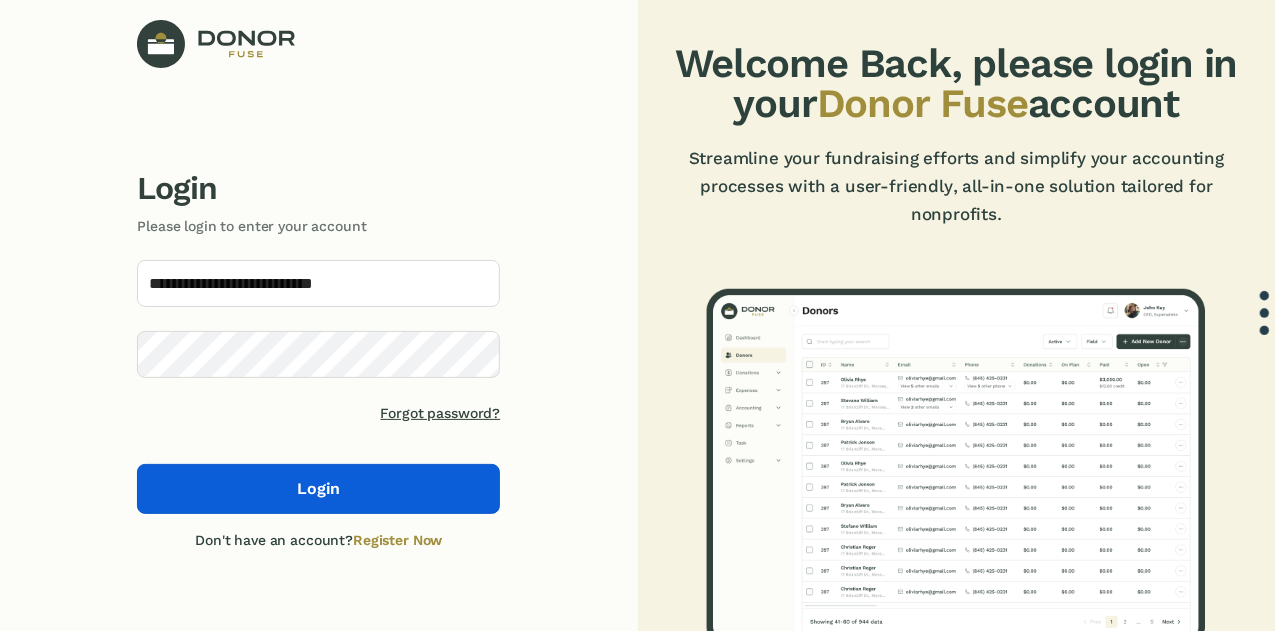 click on "Login" 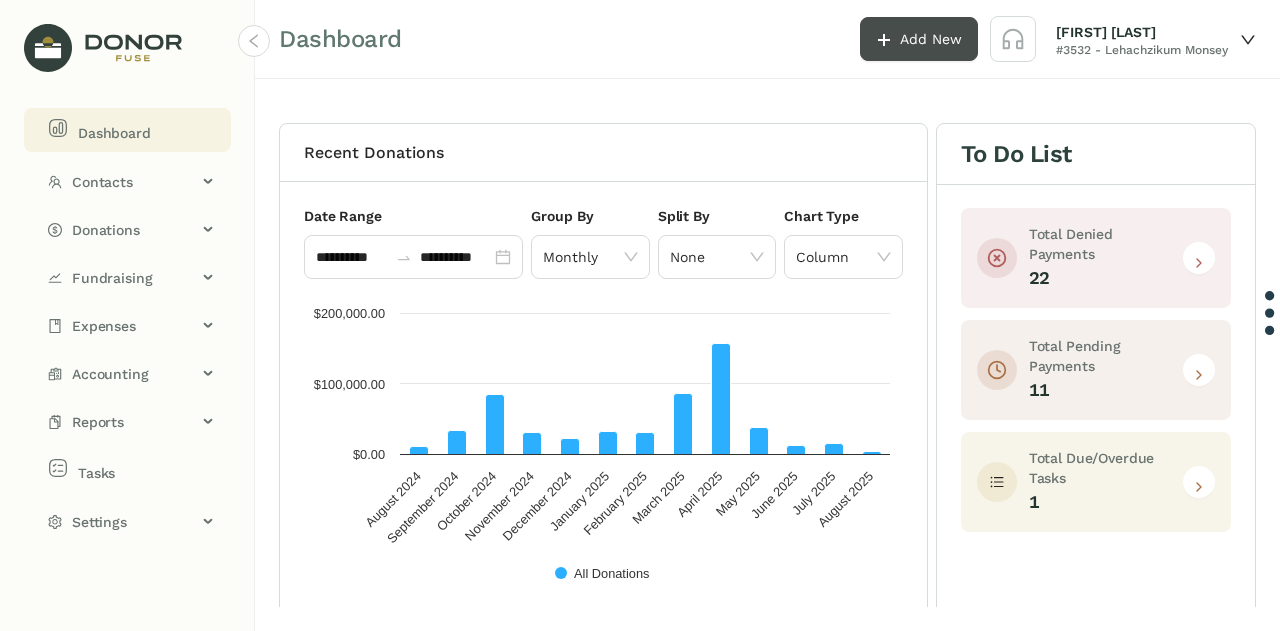 click on "Add New" 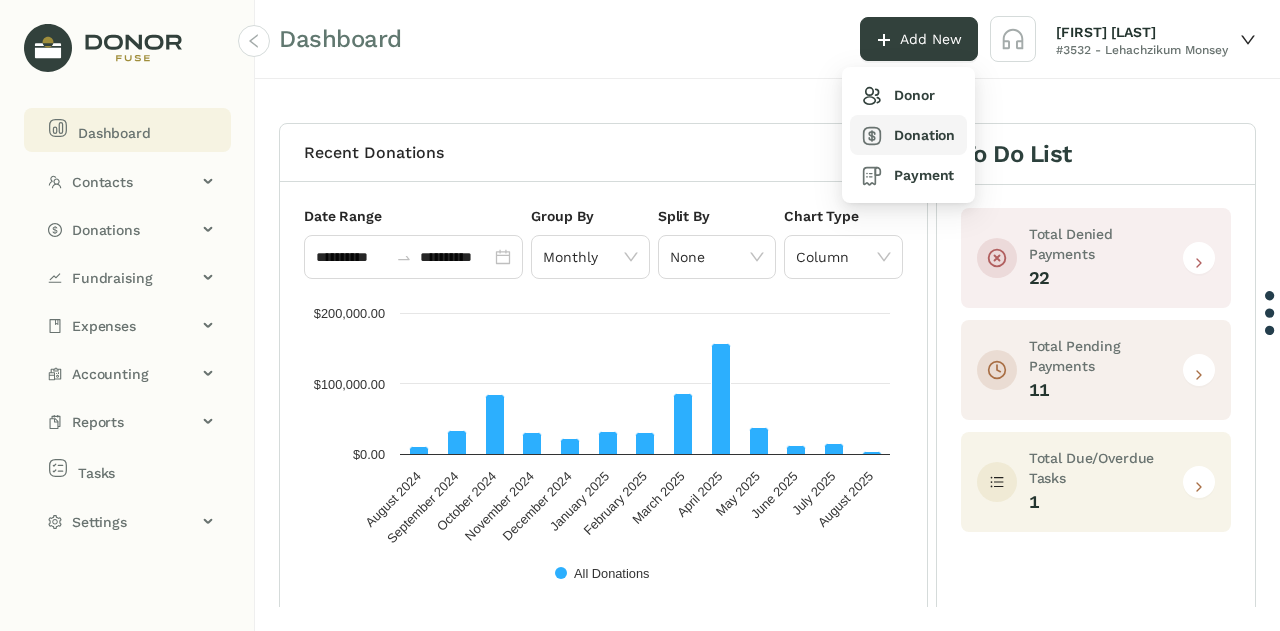 click on "Donation" at bounding box center (908, 135) 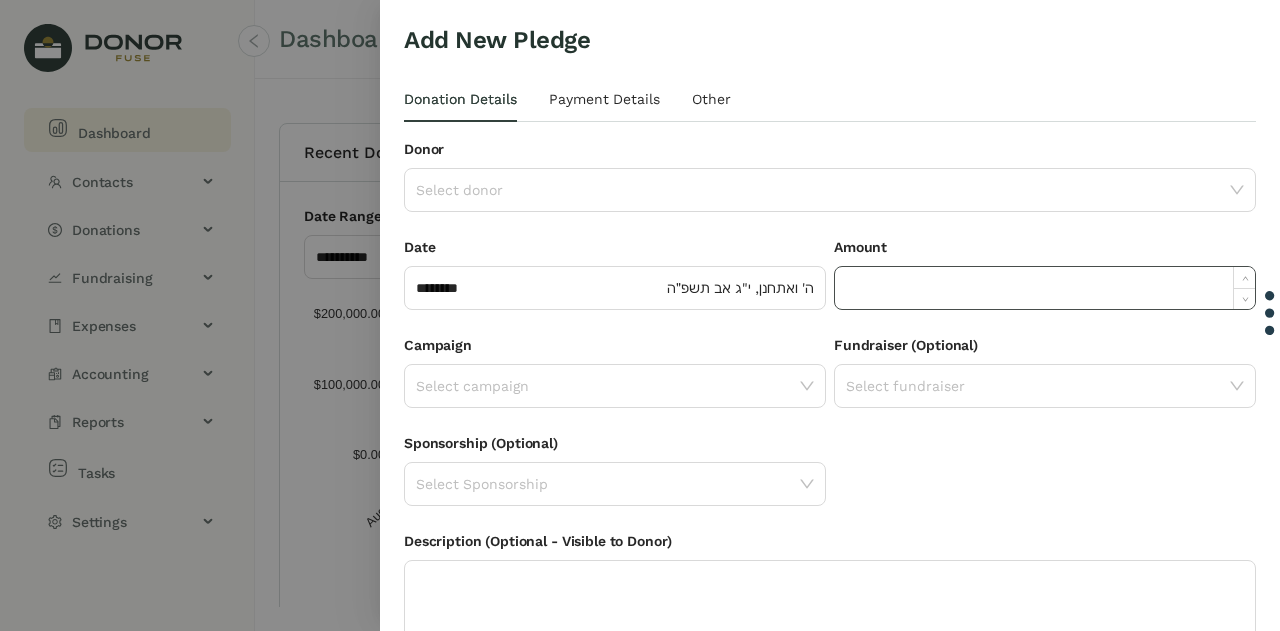 click 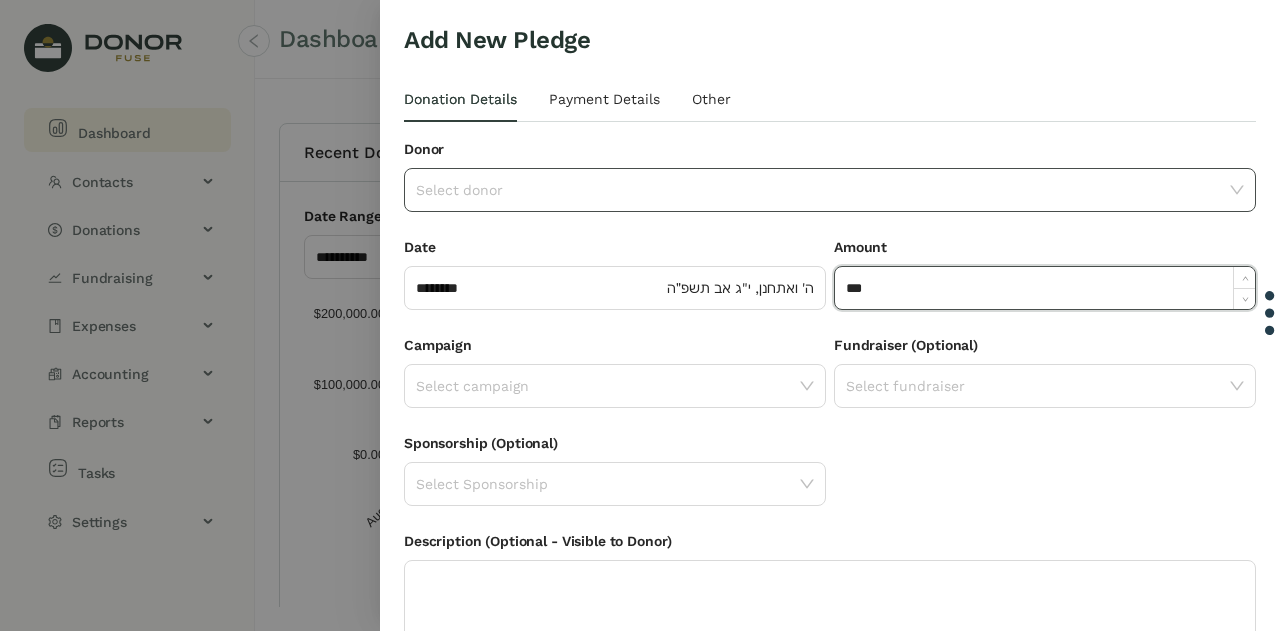 click 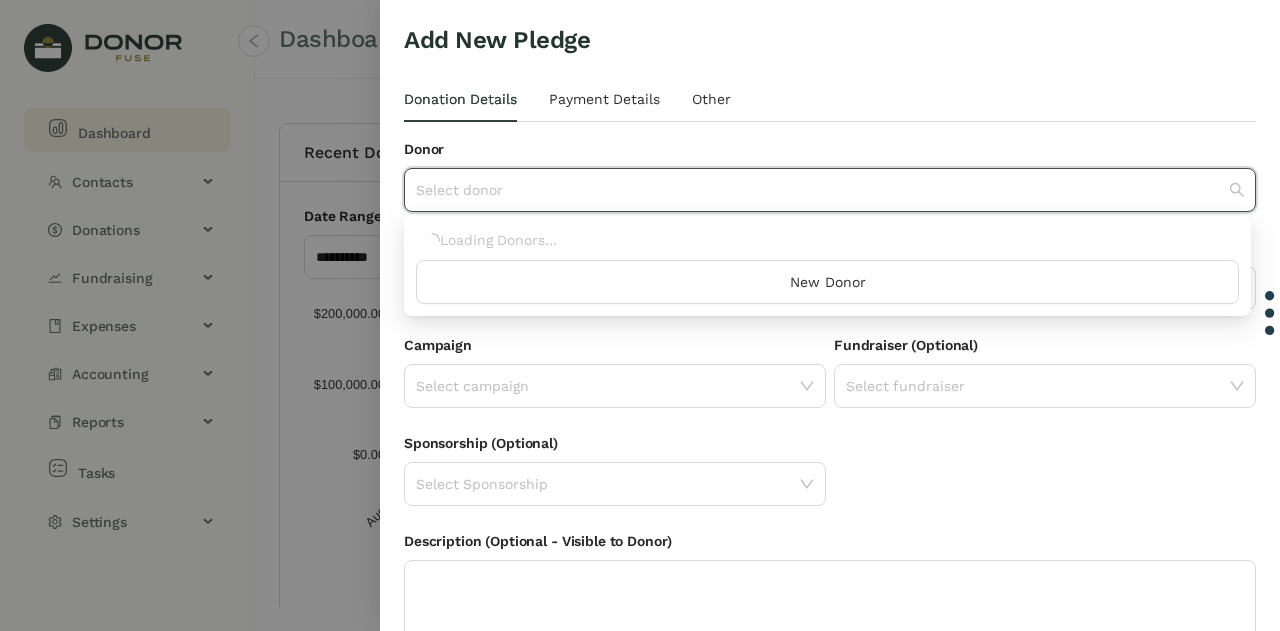 type on "*" 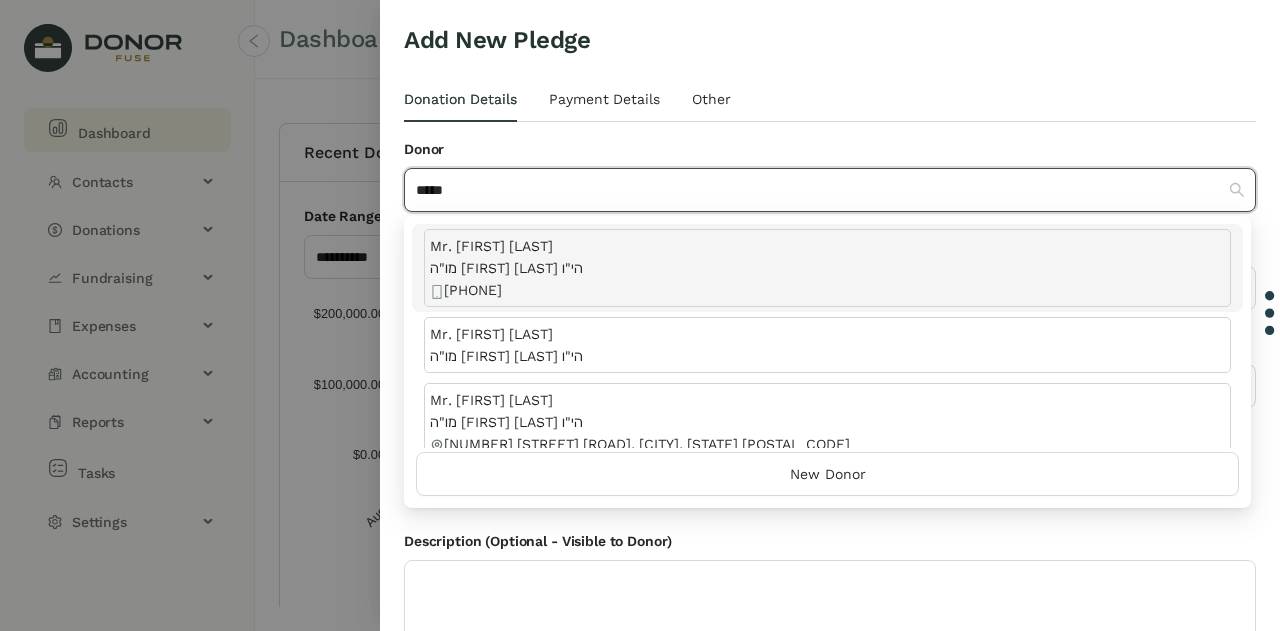 type on "*****" 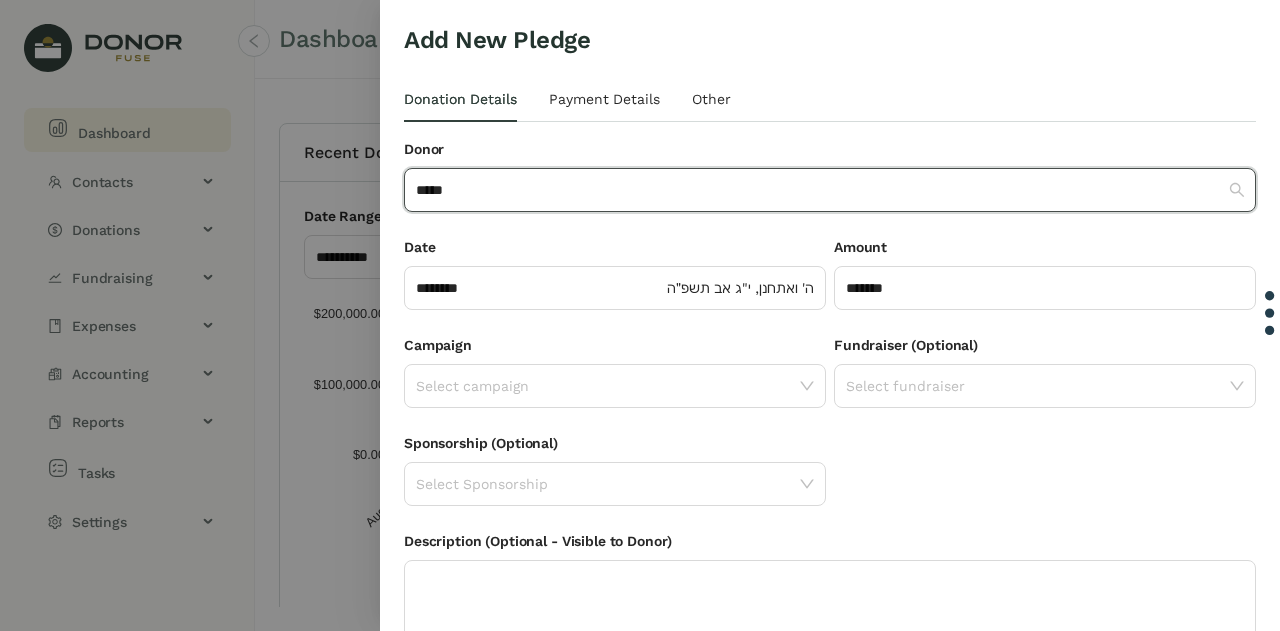 type 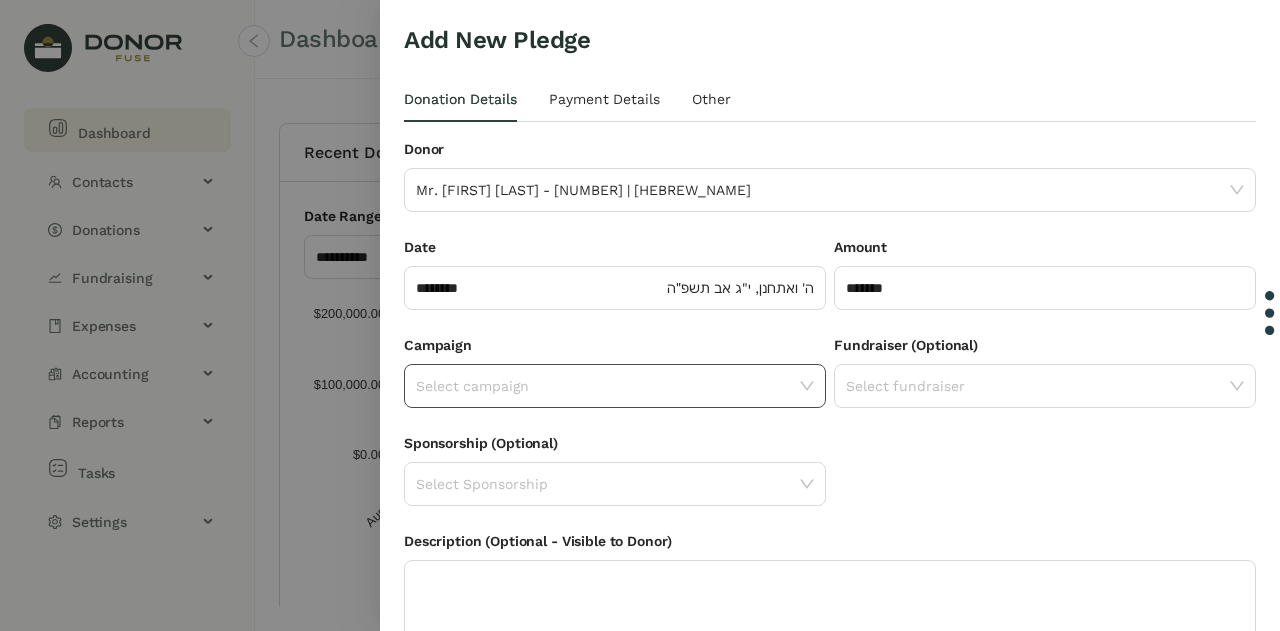 click 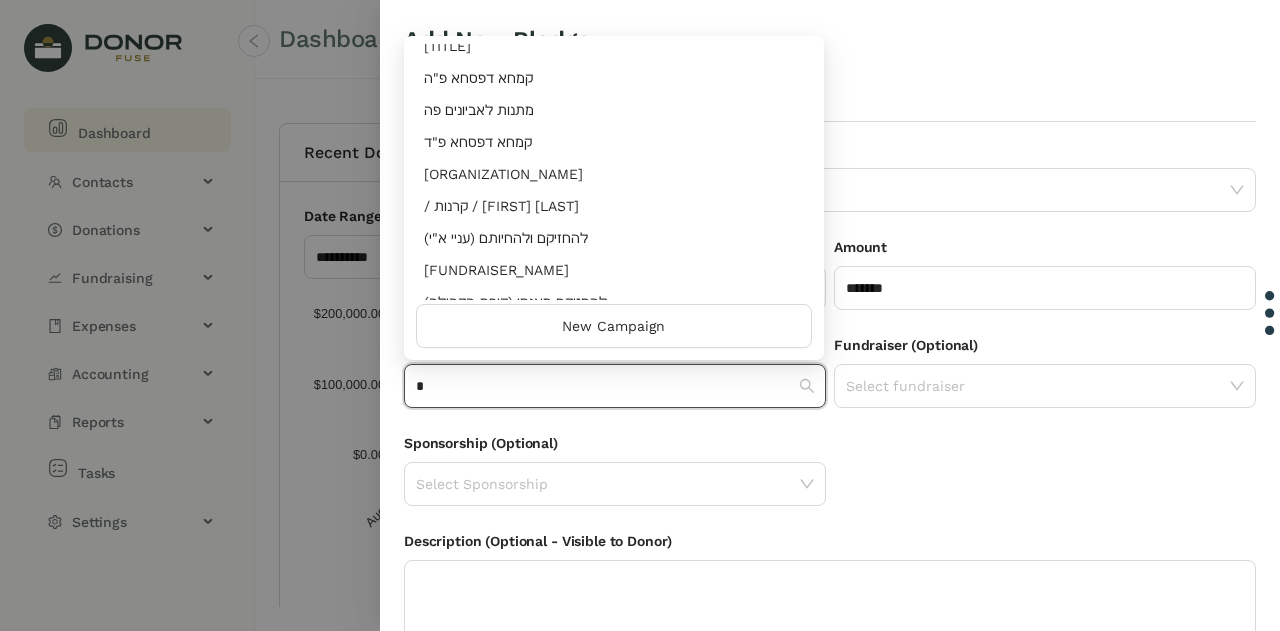scroll, scrollTop: 212, scrollLeft: 0, axis: vertical 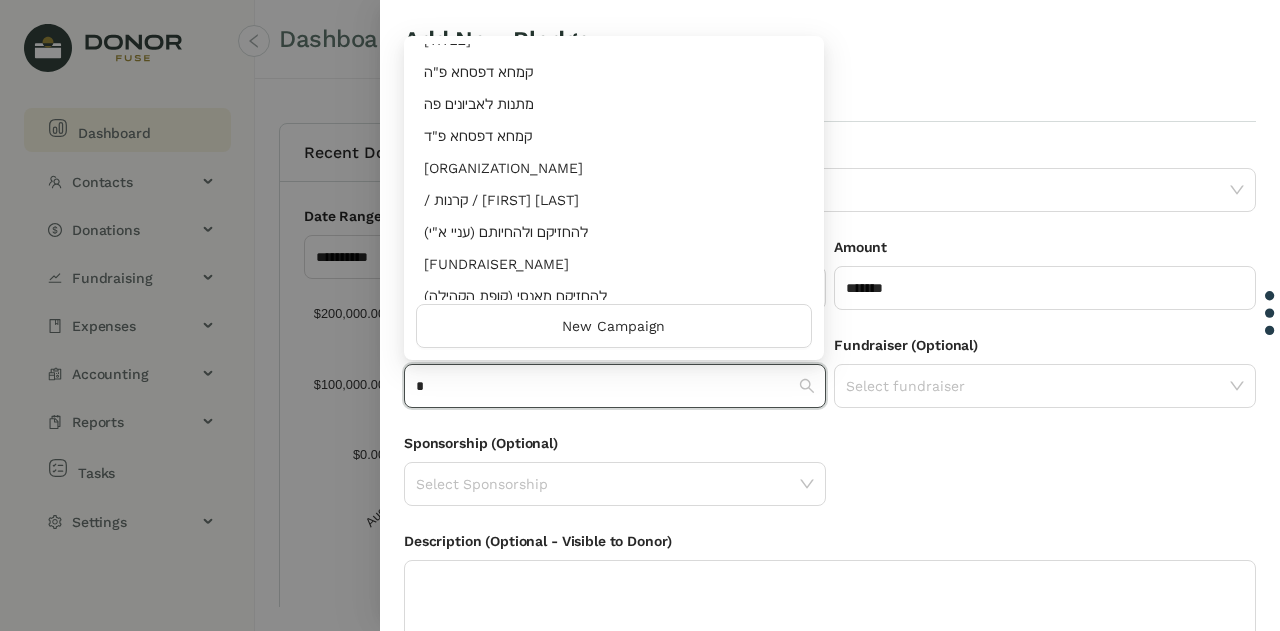 type on "*" 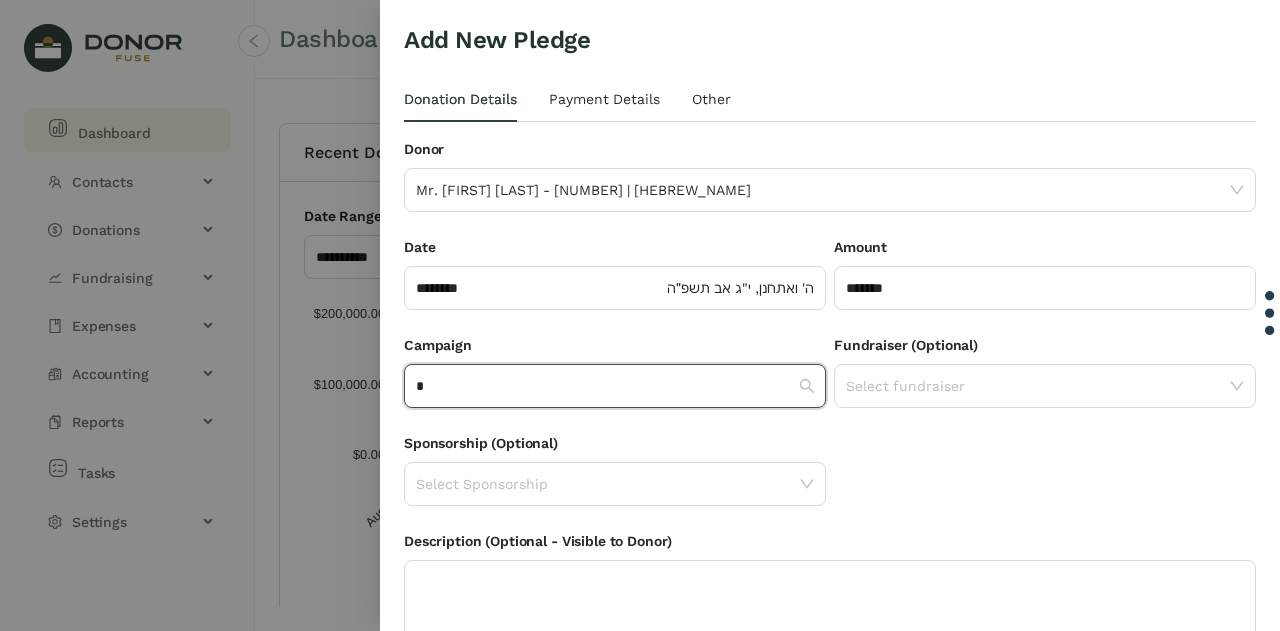 type 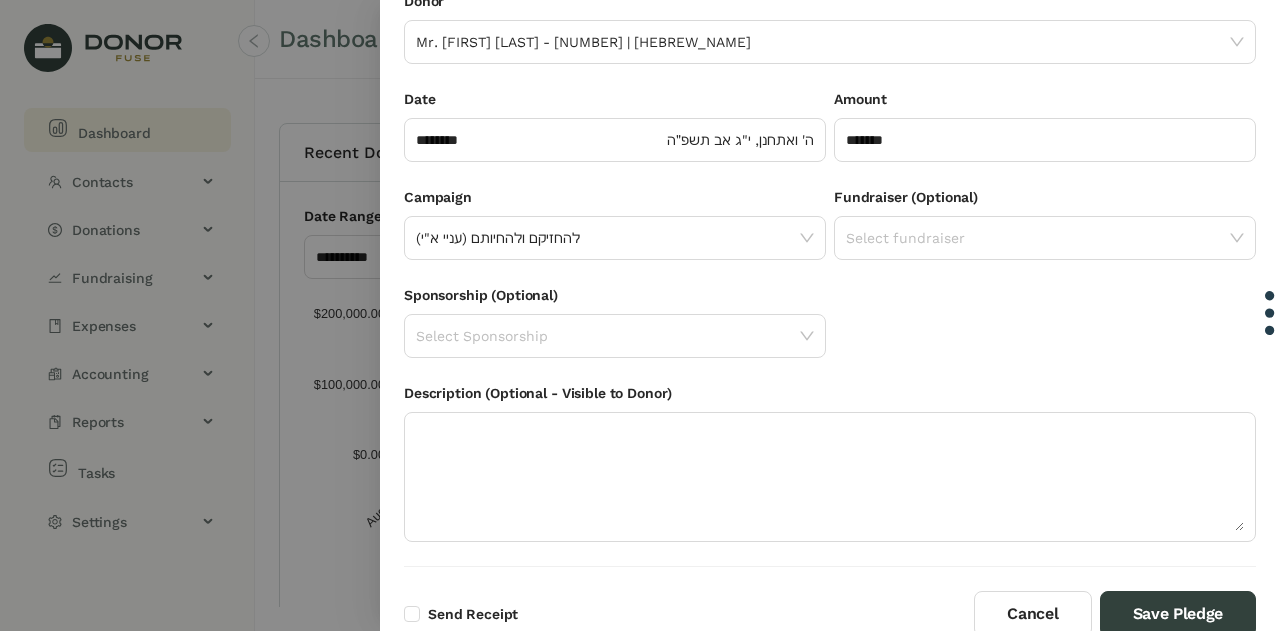 scroll, scrollTop: 152, scrollLeft: 0, axis: vertical 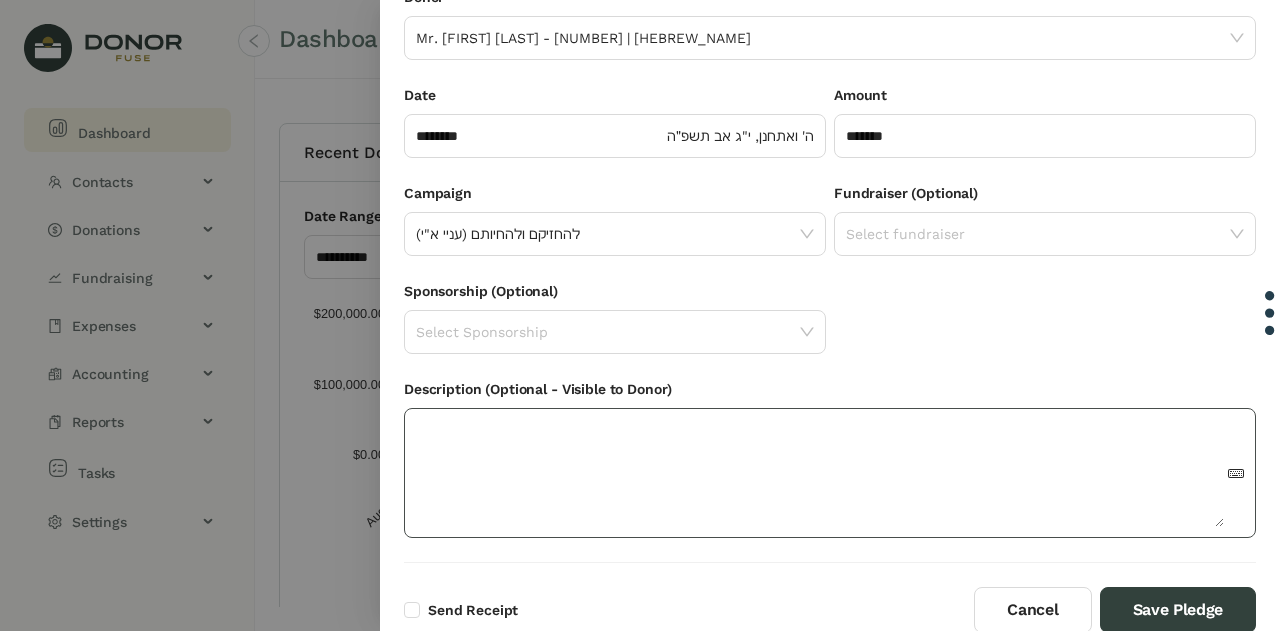 click 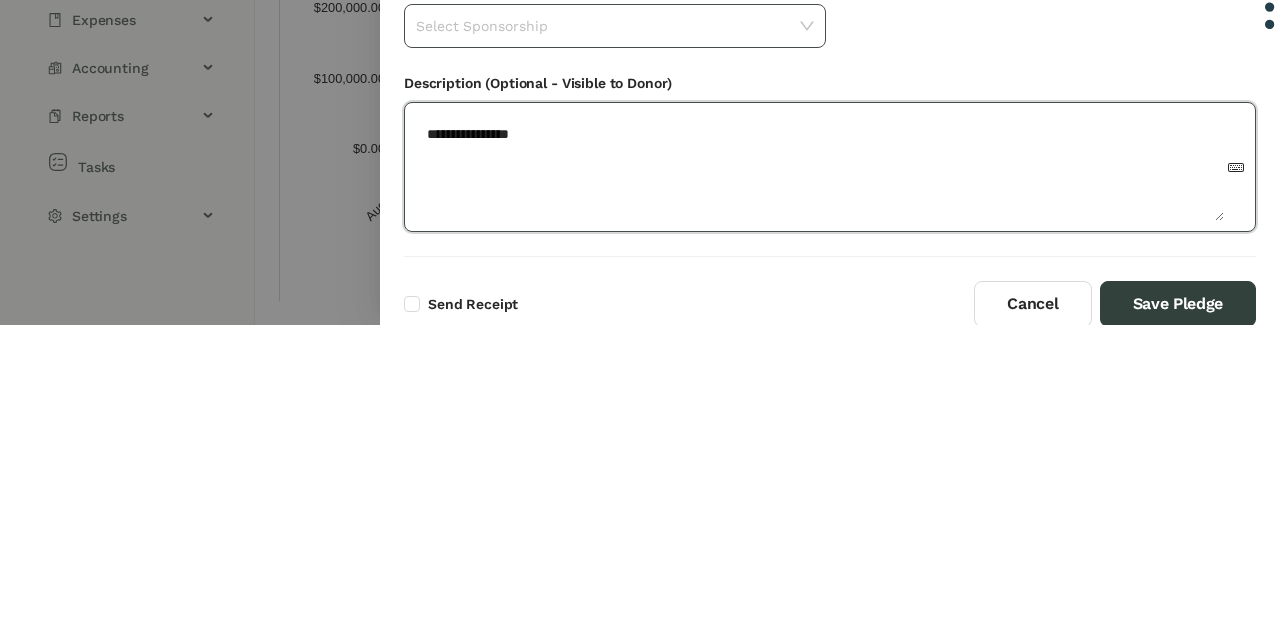 type on "**********" 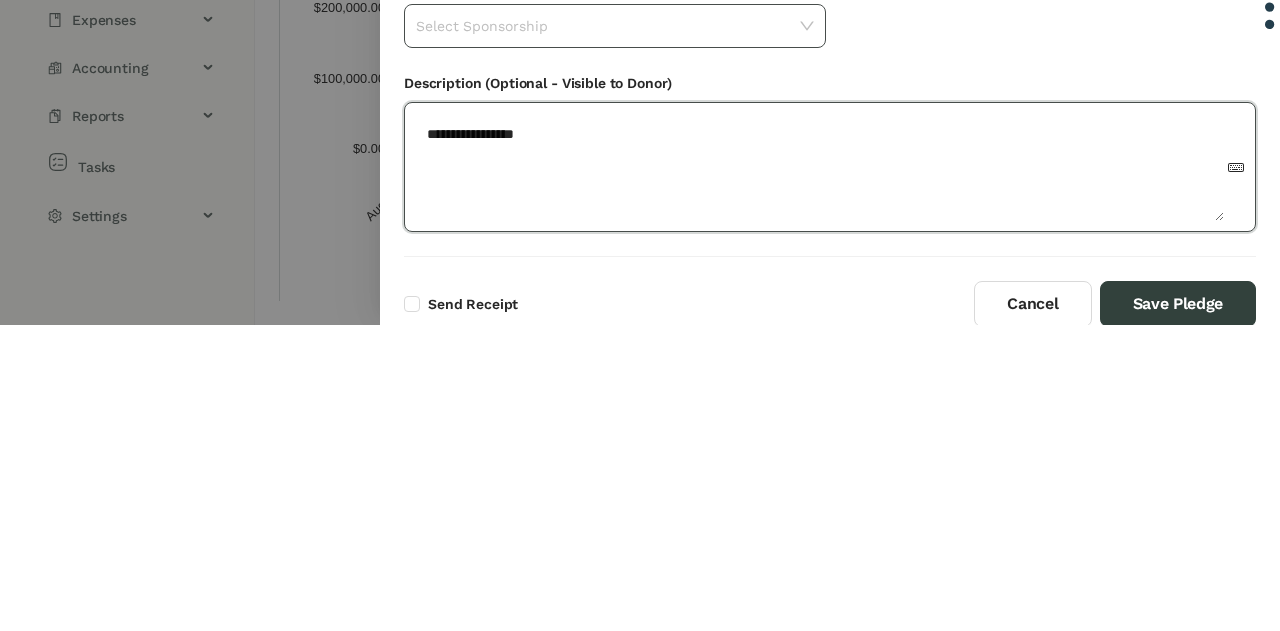scroll, scrollTop: 0, scrollLeft: 0, axis: both 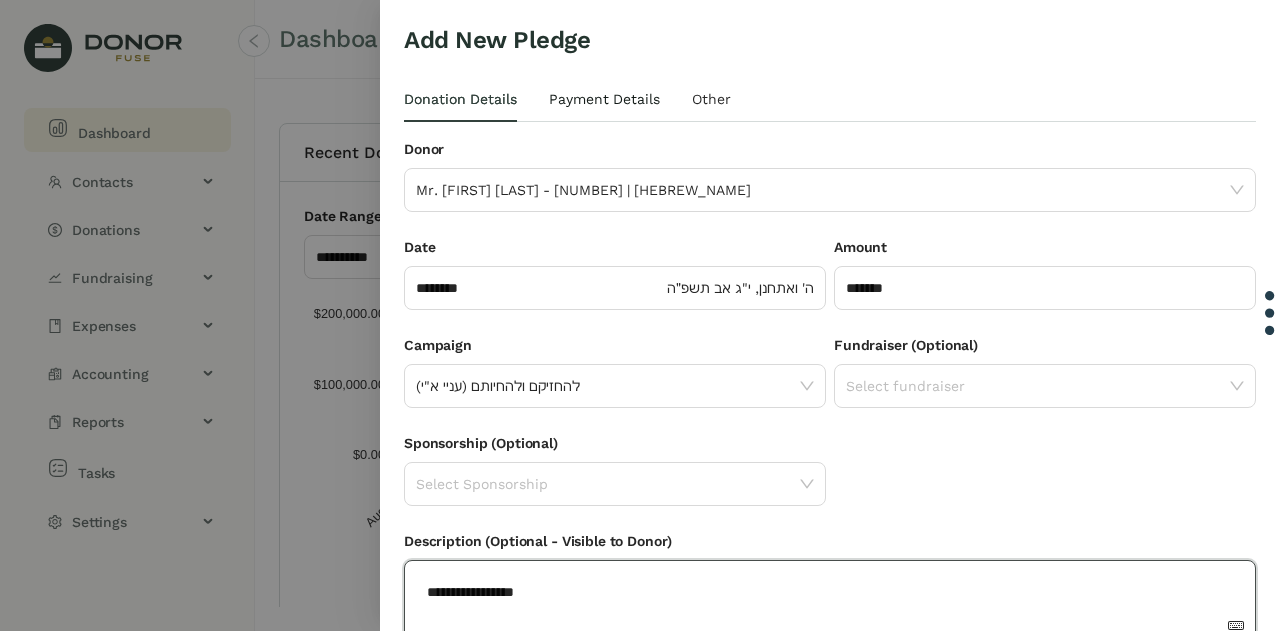 click on "Payment Details" at bounding box center (604, 99) 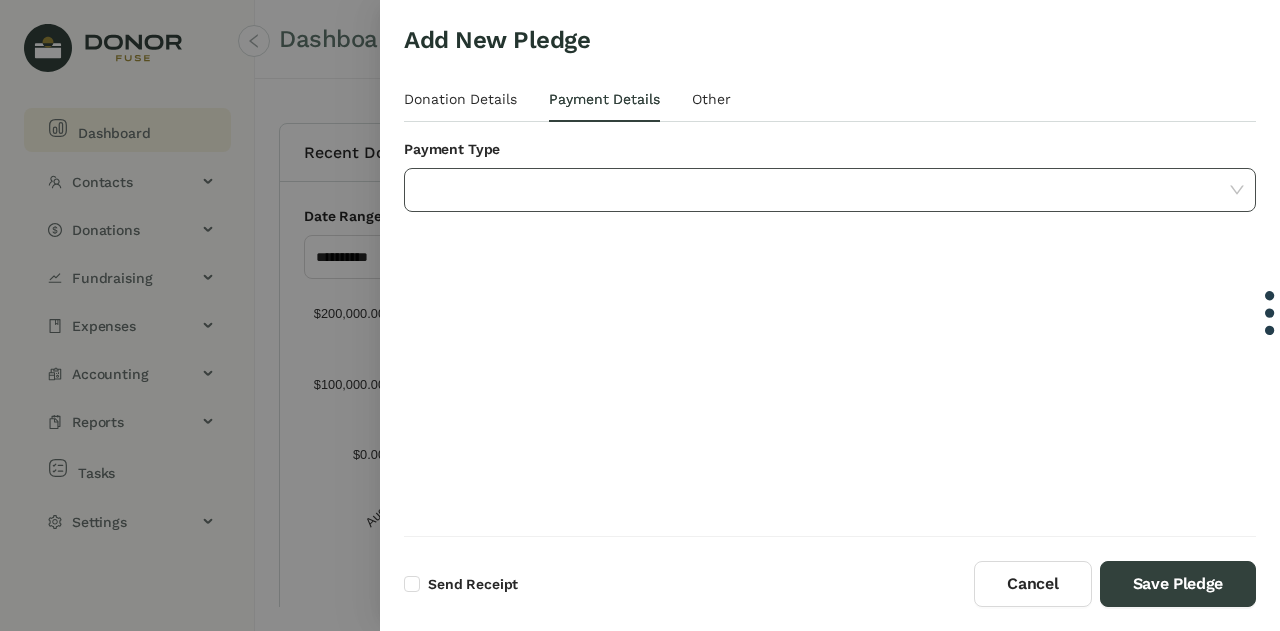 click 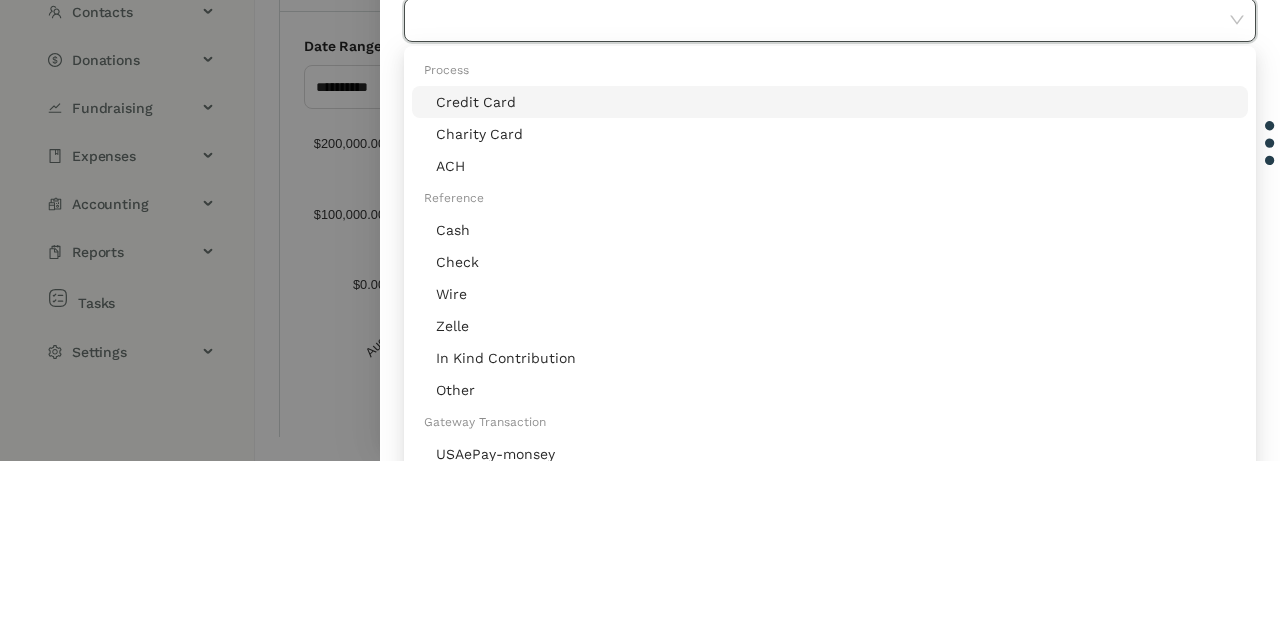 click on "Charity Card" at bounding box center [836, 336] 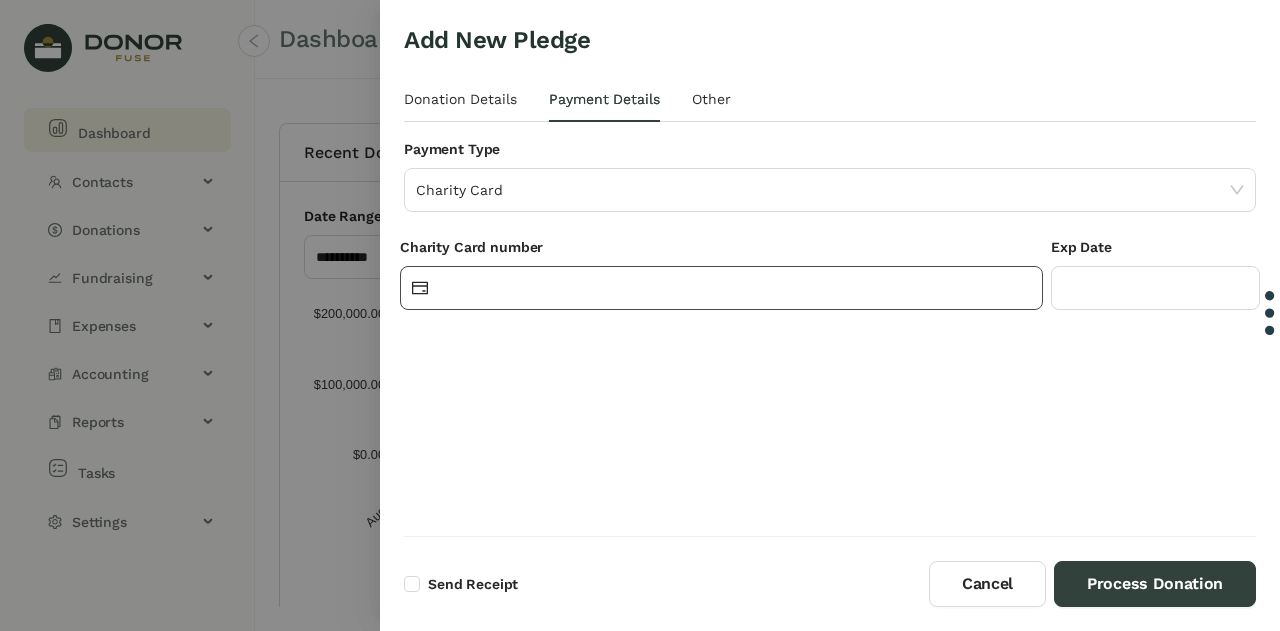 click 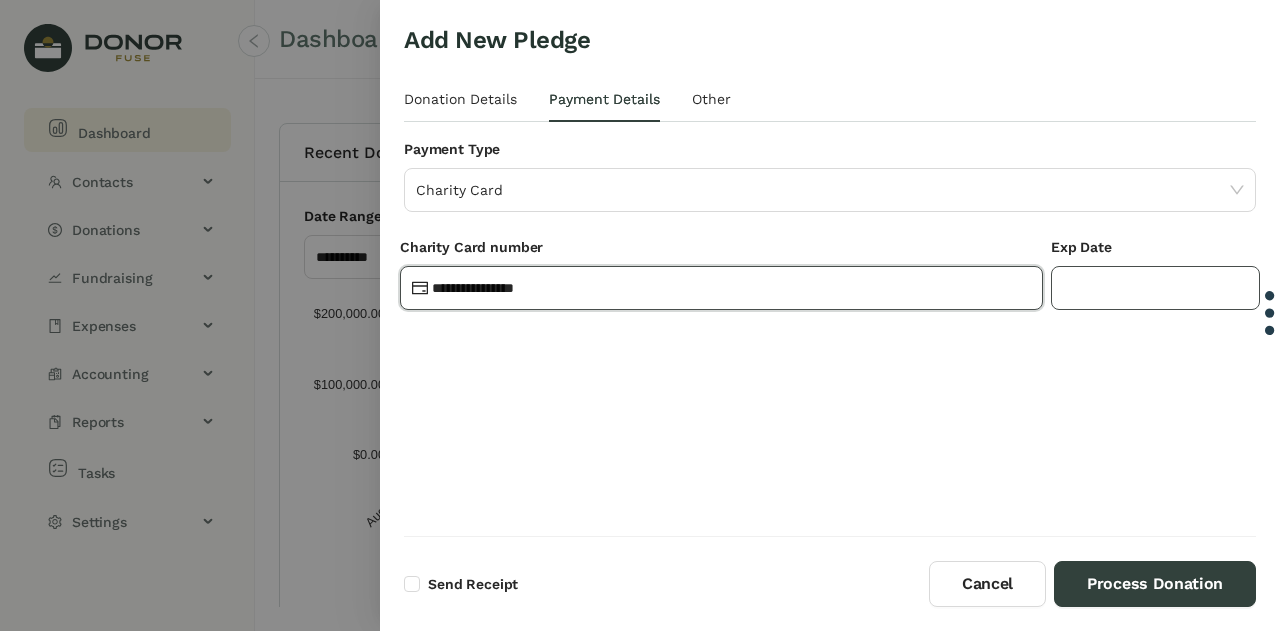 type on "**********" 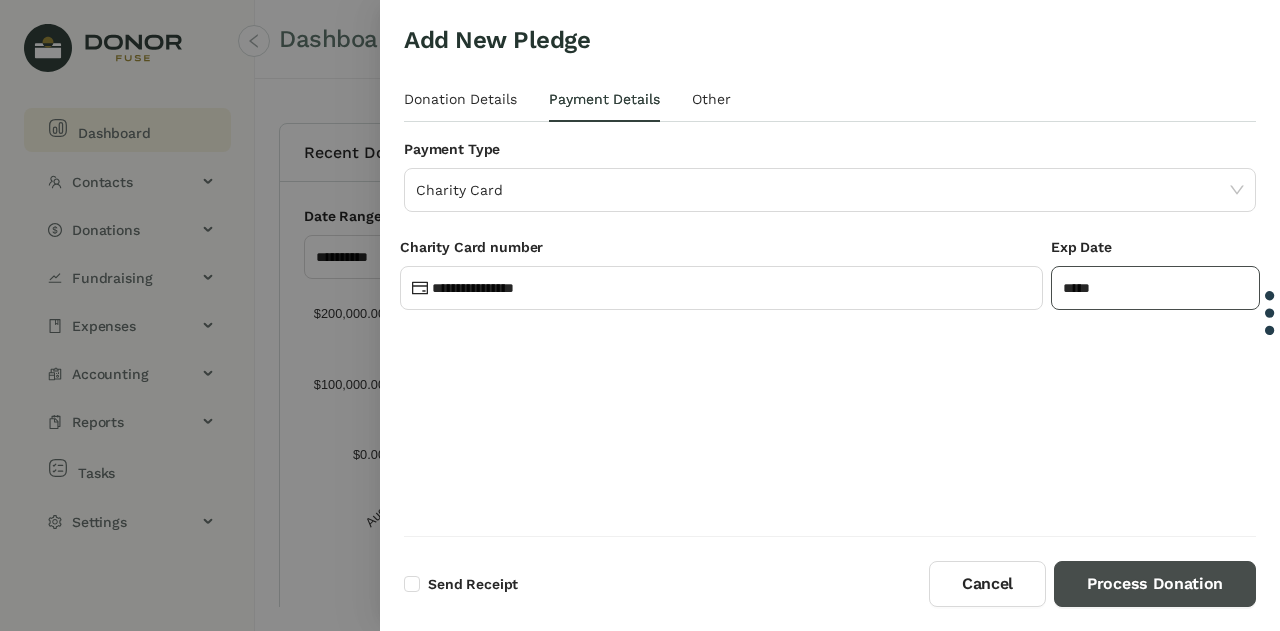 type on "*****" 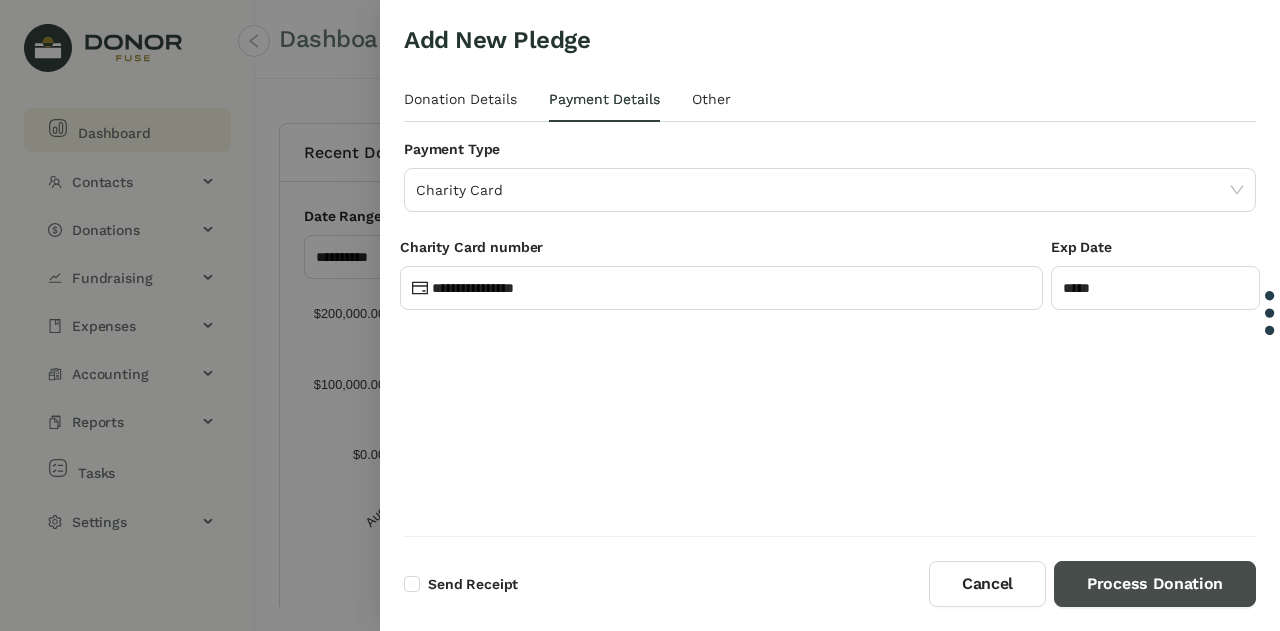 click on "Process Donation" at bounding box center (1155, 584) 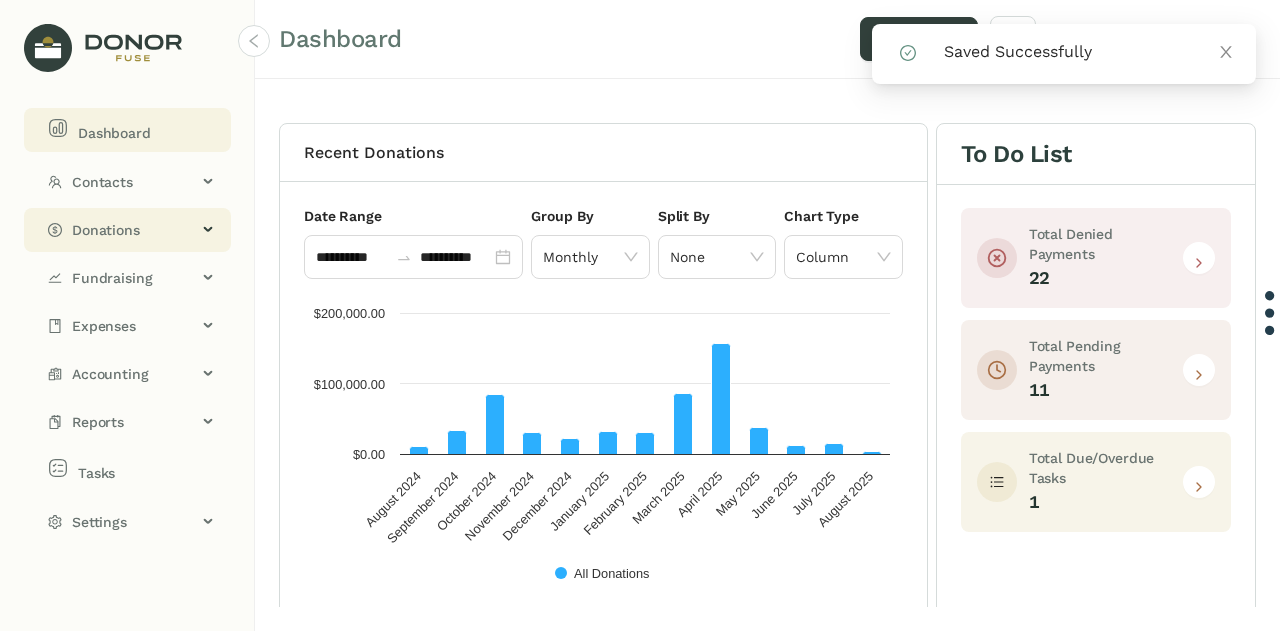 click on "Donations" 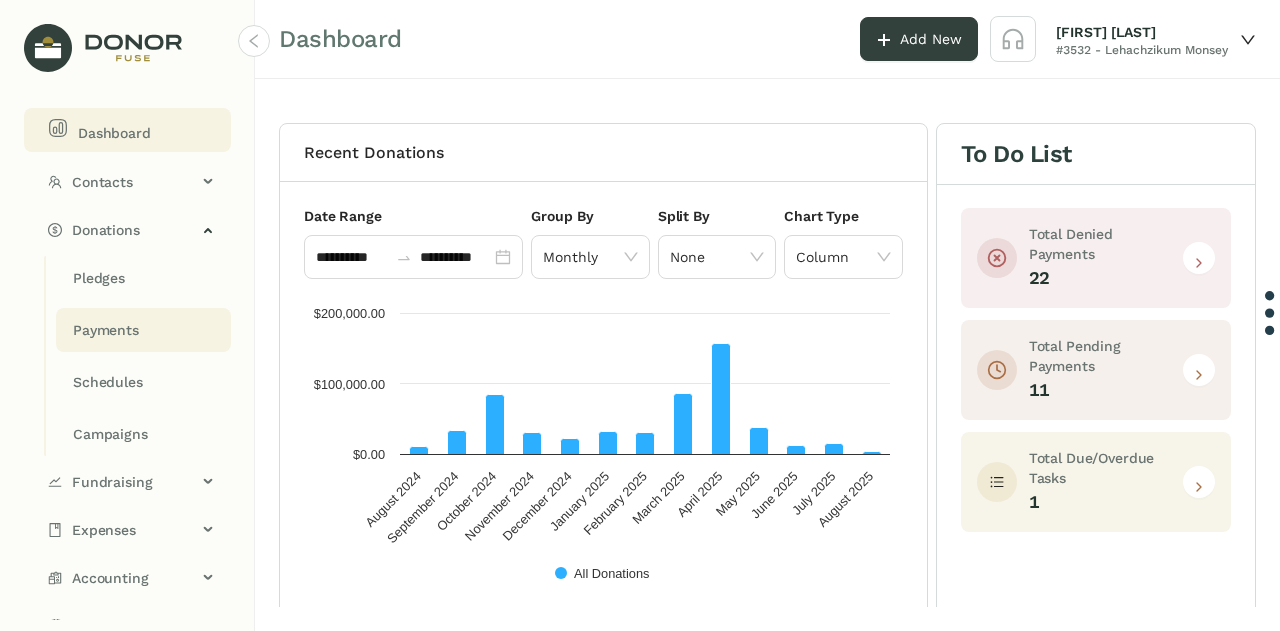 click on "Payments" 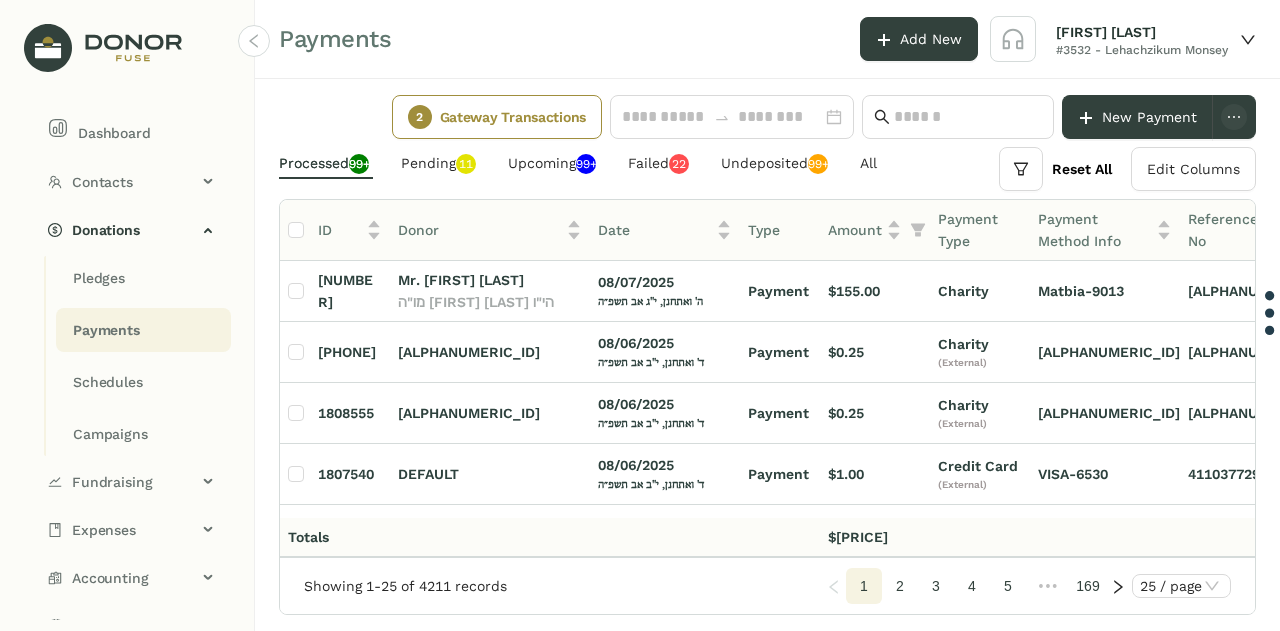 scroll, scrollTop: 0, scrollLeft: 306, axis: horizontal 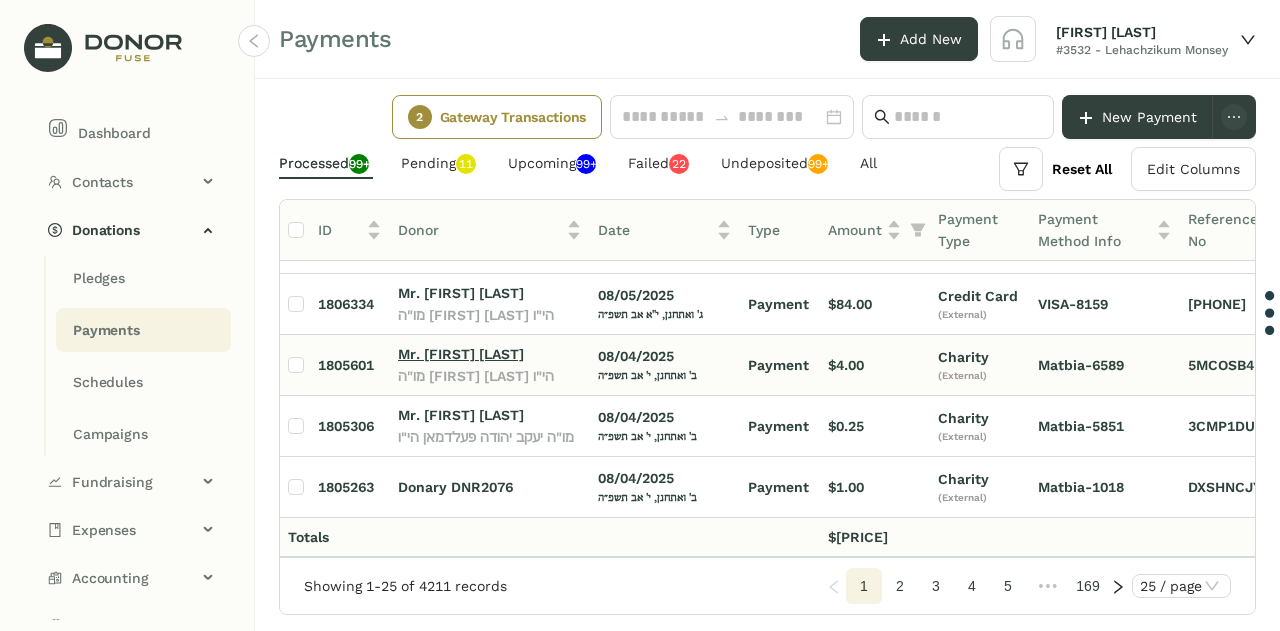 click on "Mr. [FIRST] [LAST]" 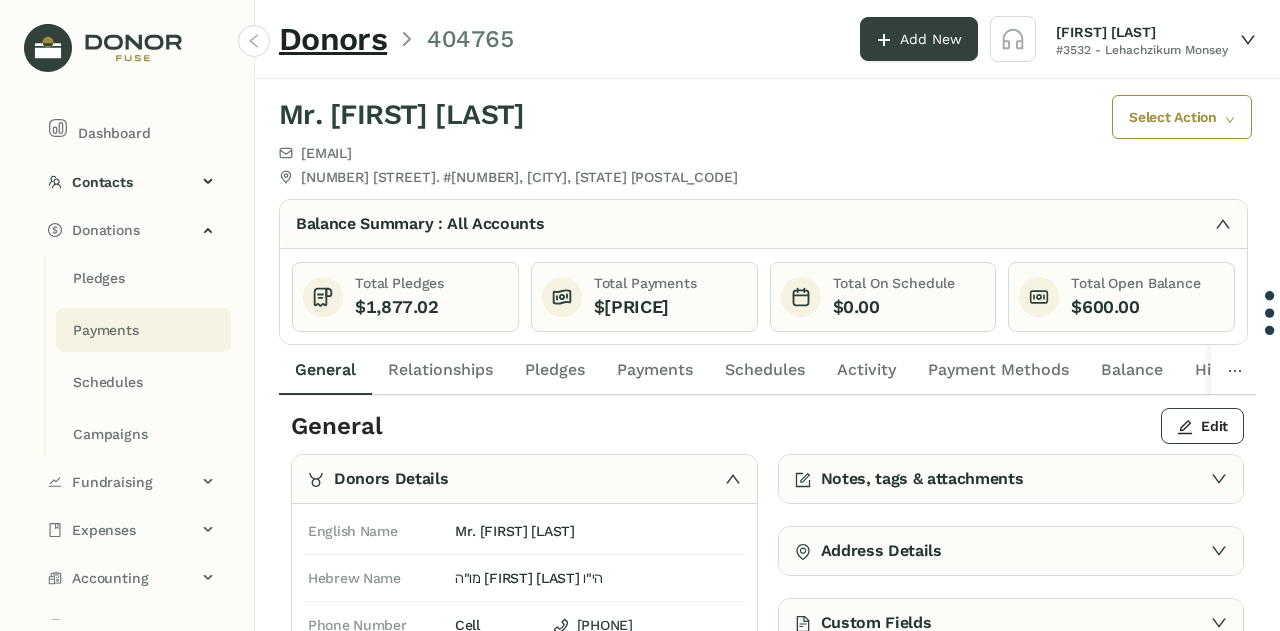 click on "Payments" 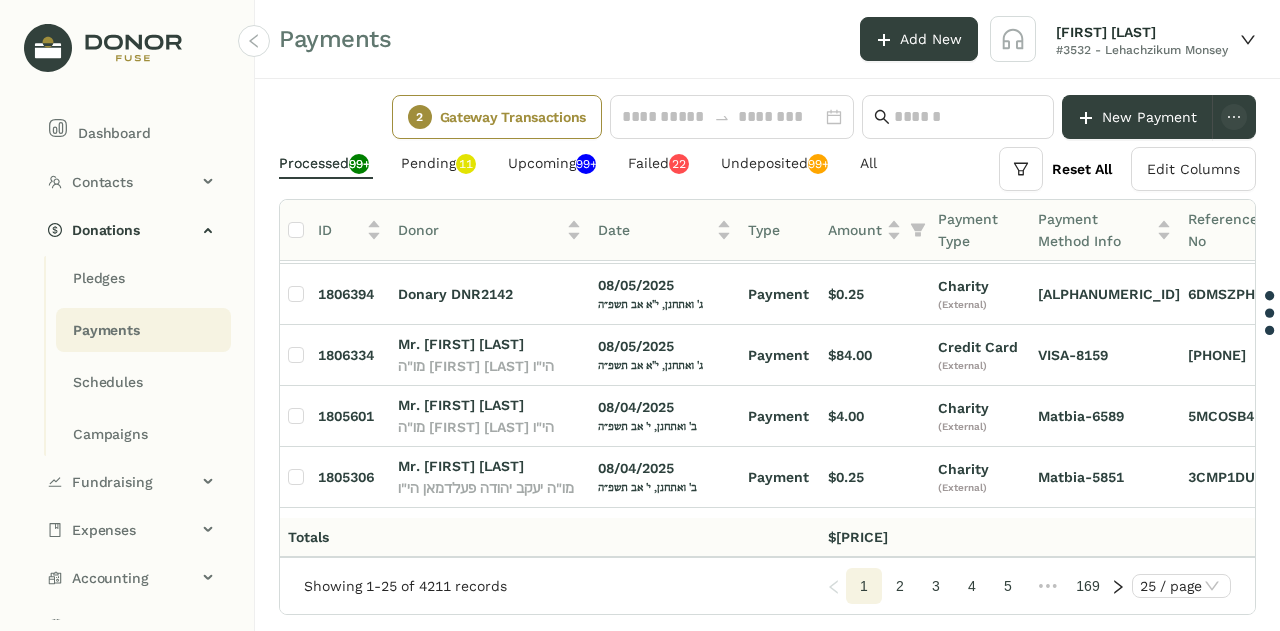 scroll, scrollTop: 912, scrollLeft: 108, axis: both 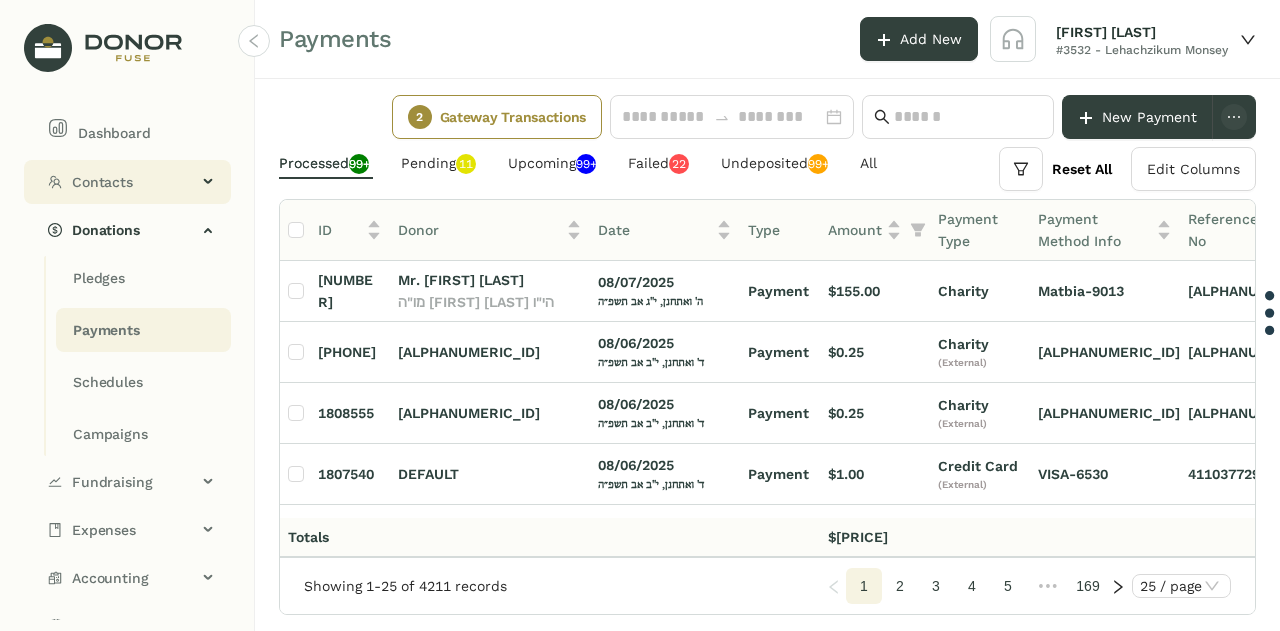 click on "Contacts" 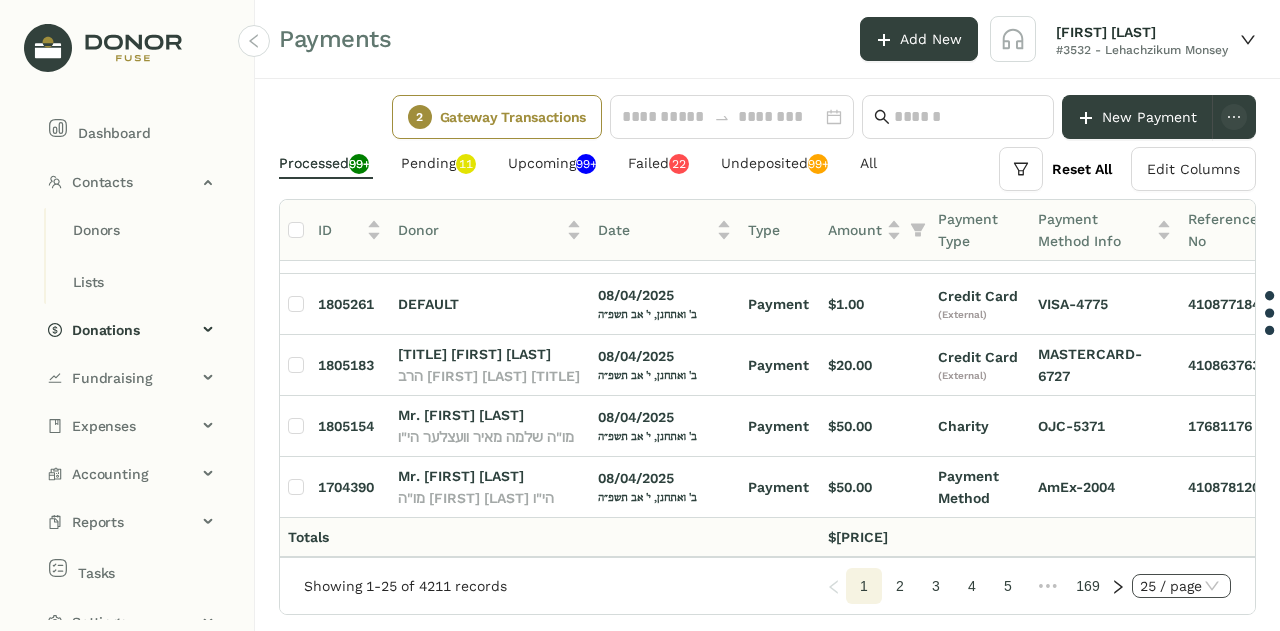 click on "25 / page" 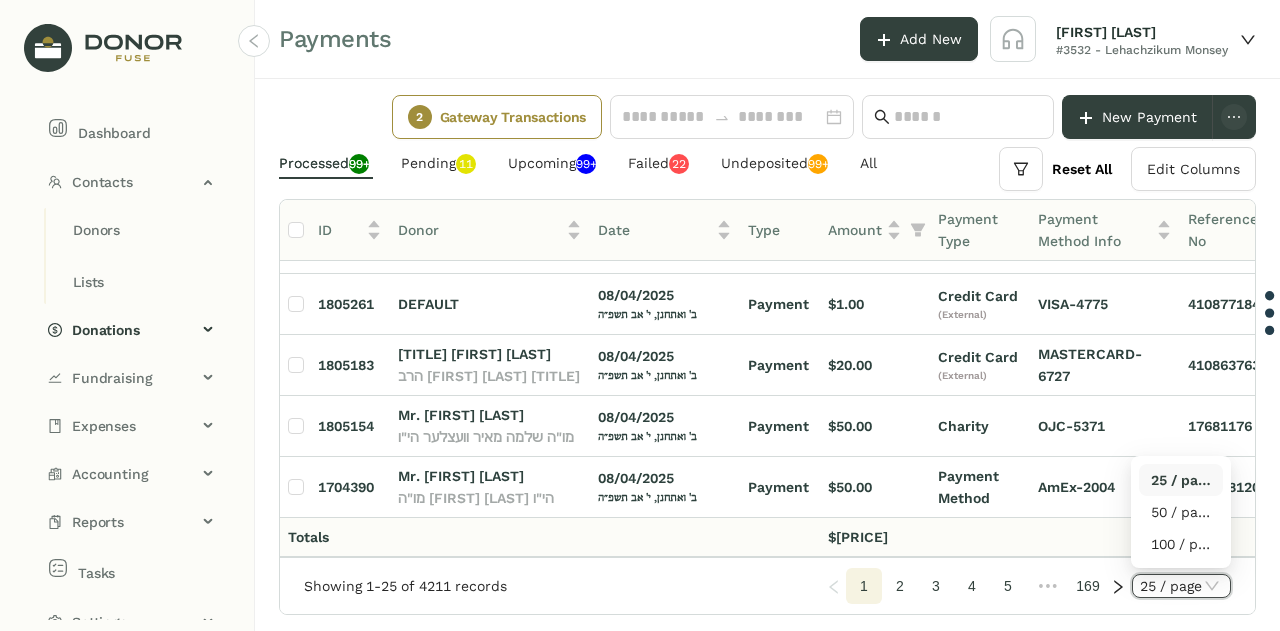 click on "100 / page" at bounding box center [1181, 544] 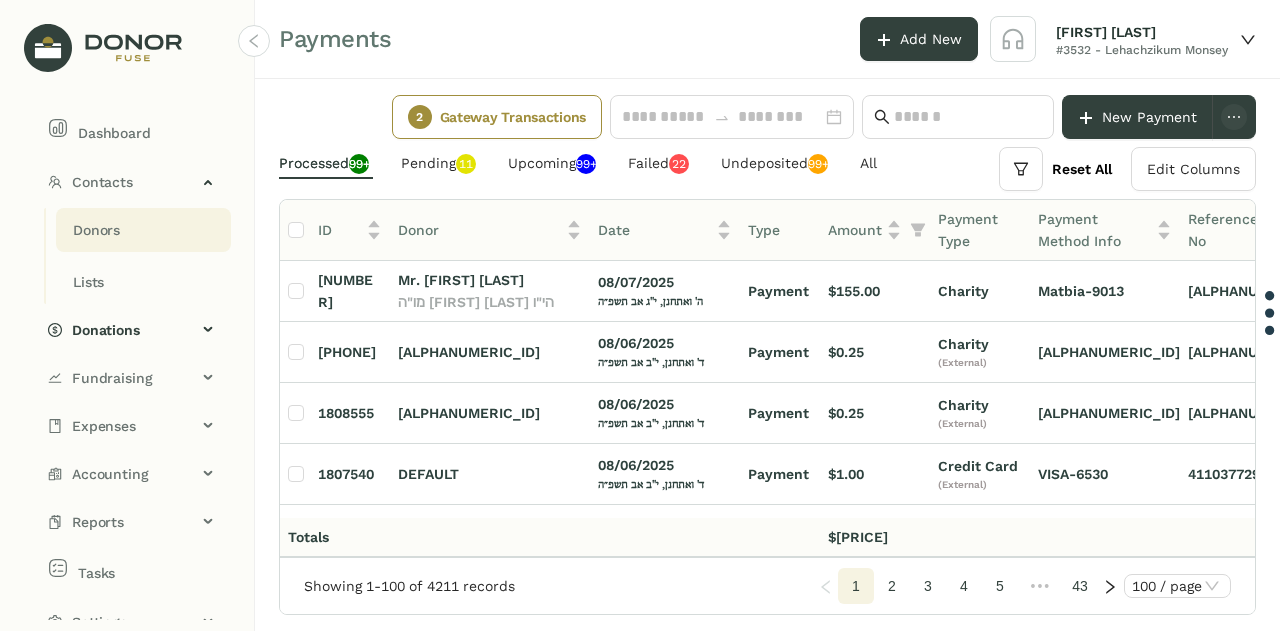 click on "Donors" 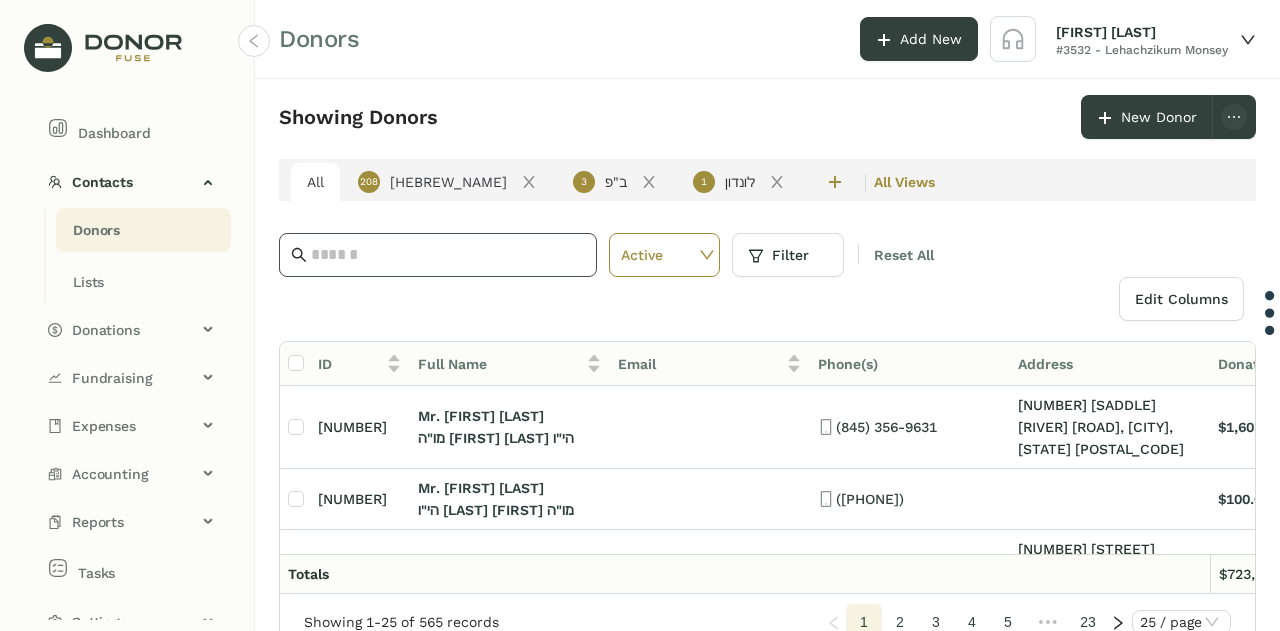 click 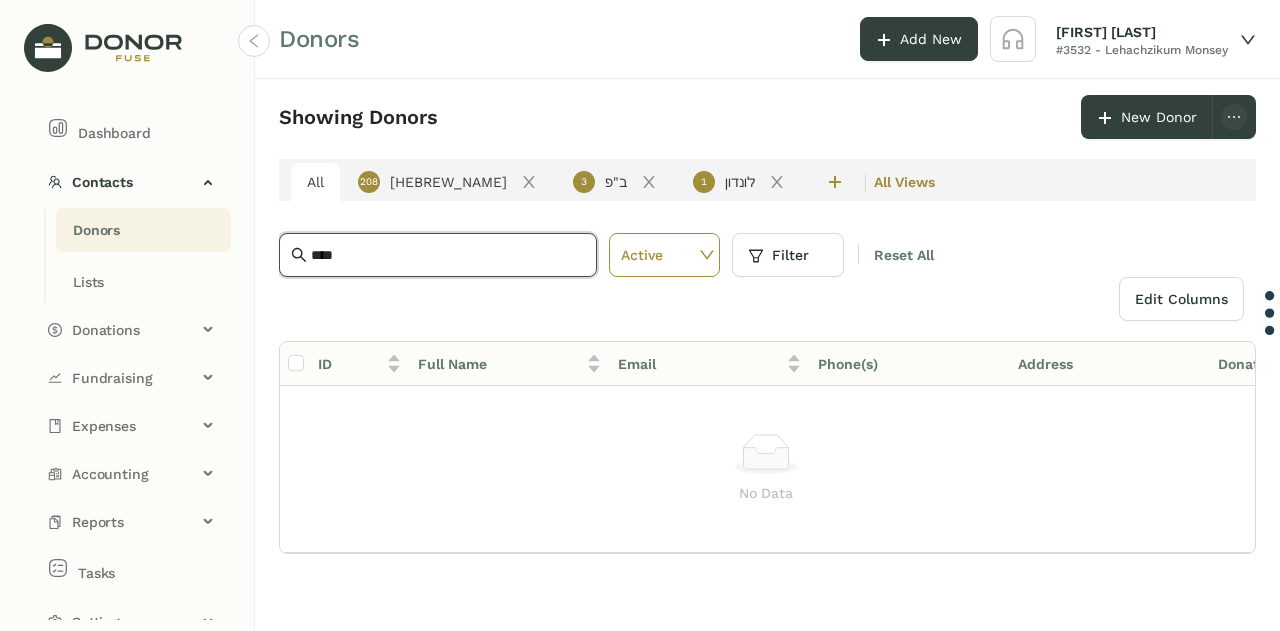 type on "***" 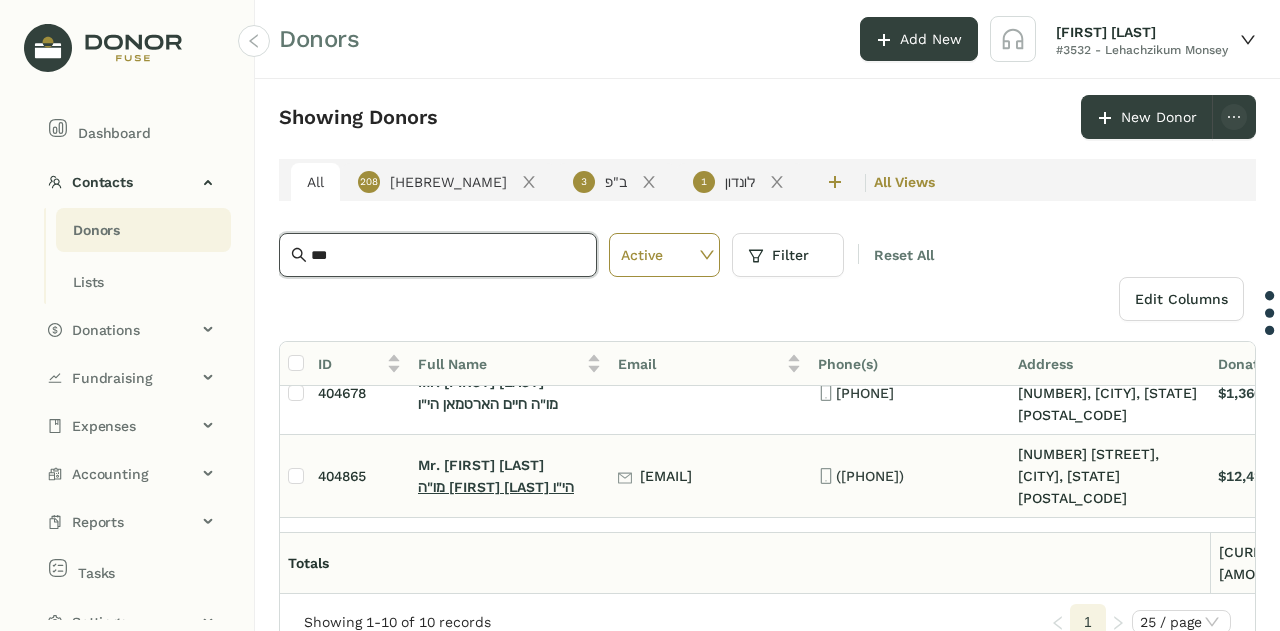 click on "מו"ה [FIRST] [LAST] הי"ו" 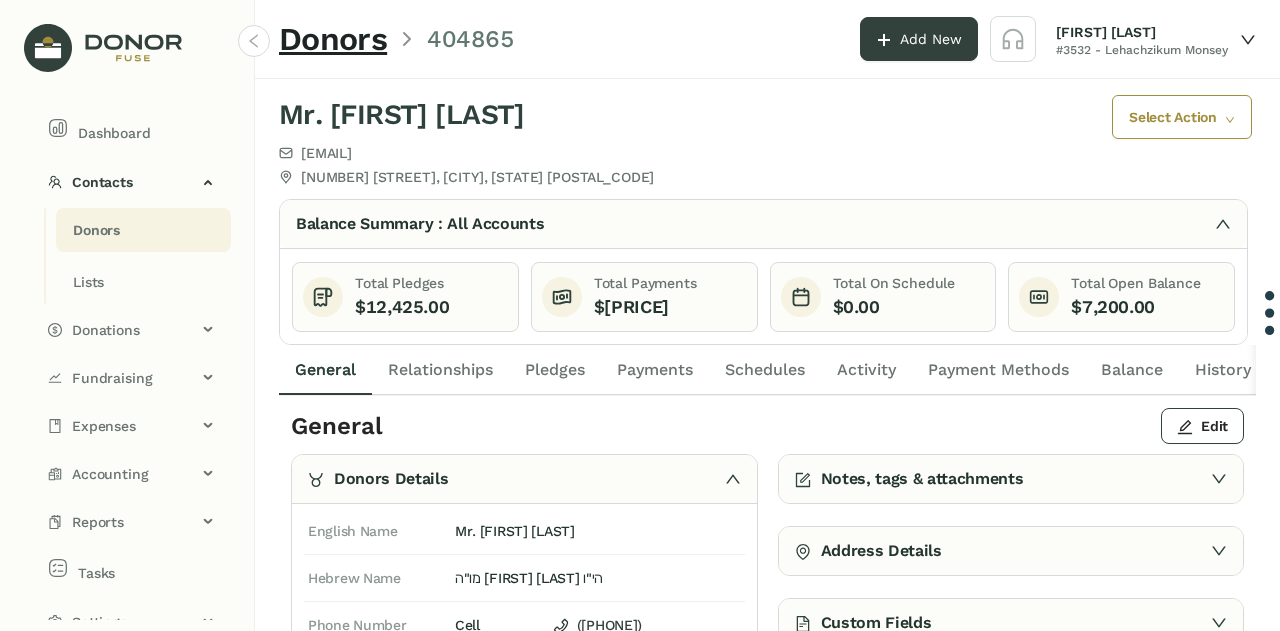 click on "Pledges" 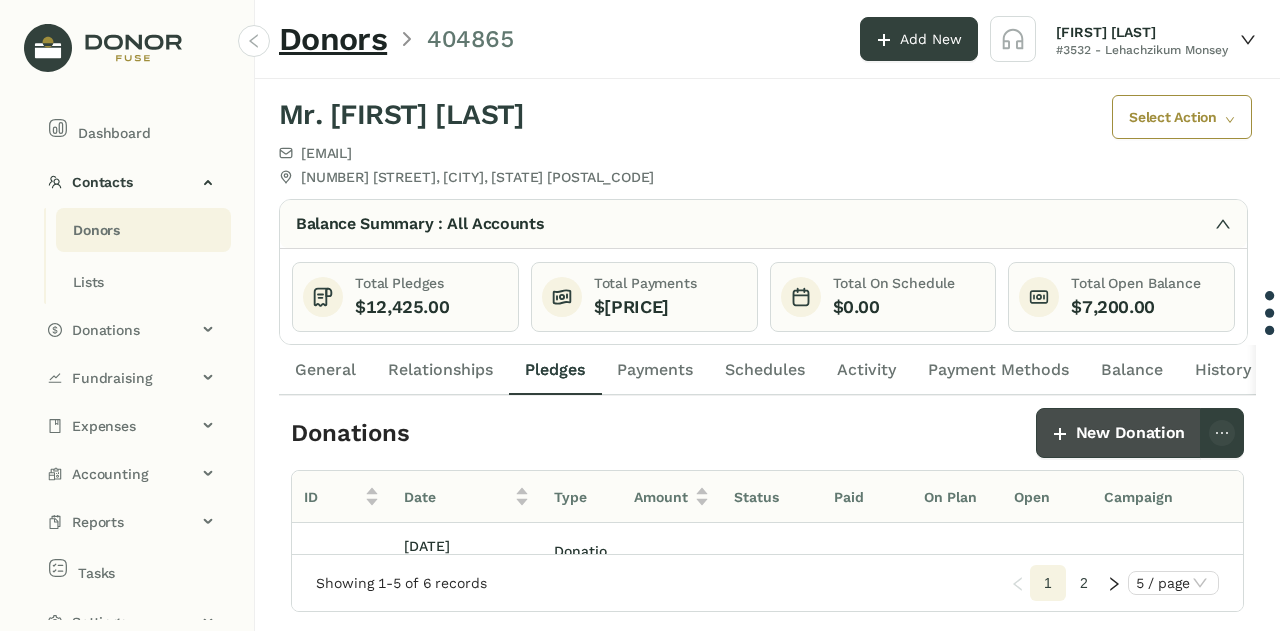 click on "New Donation" 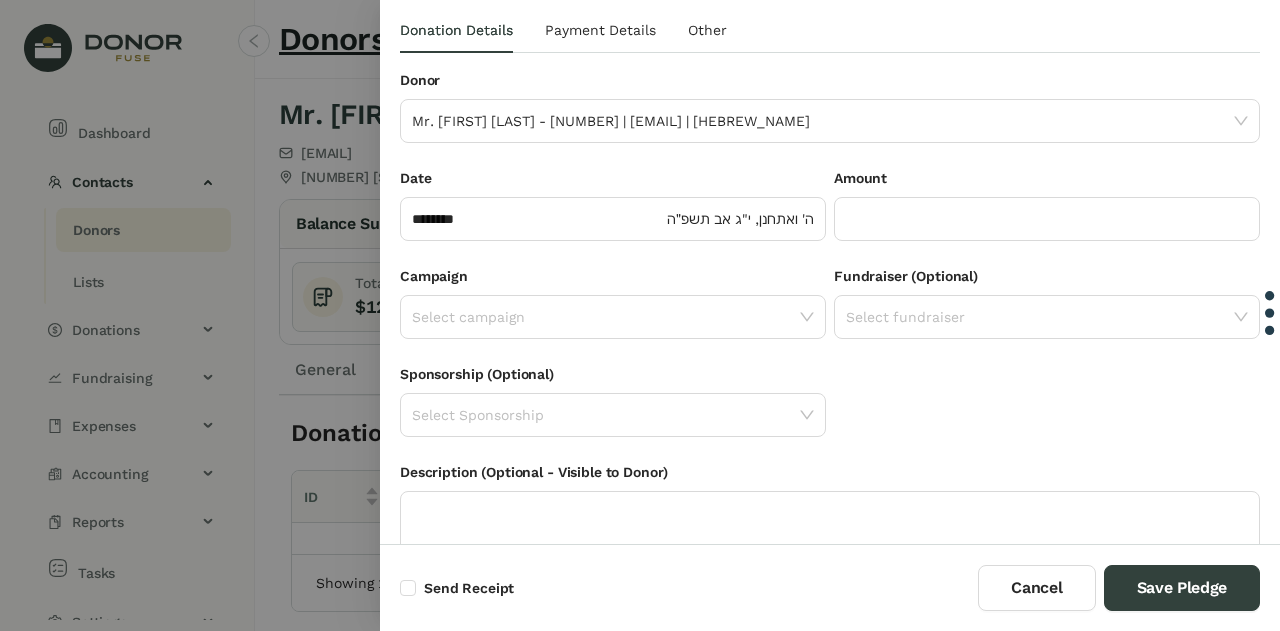 scroll, scrollTop: 0, scrollLeft: 0, axis: both 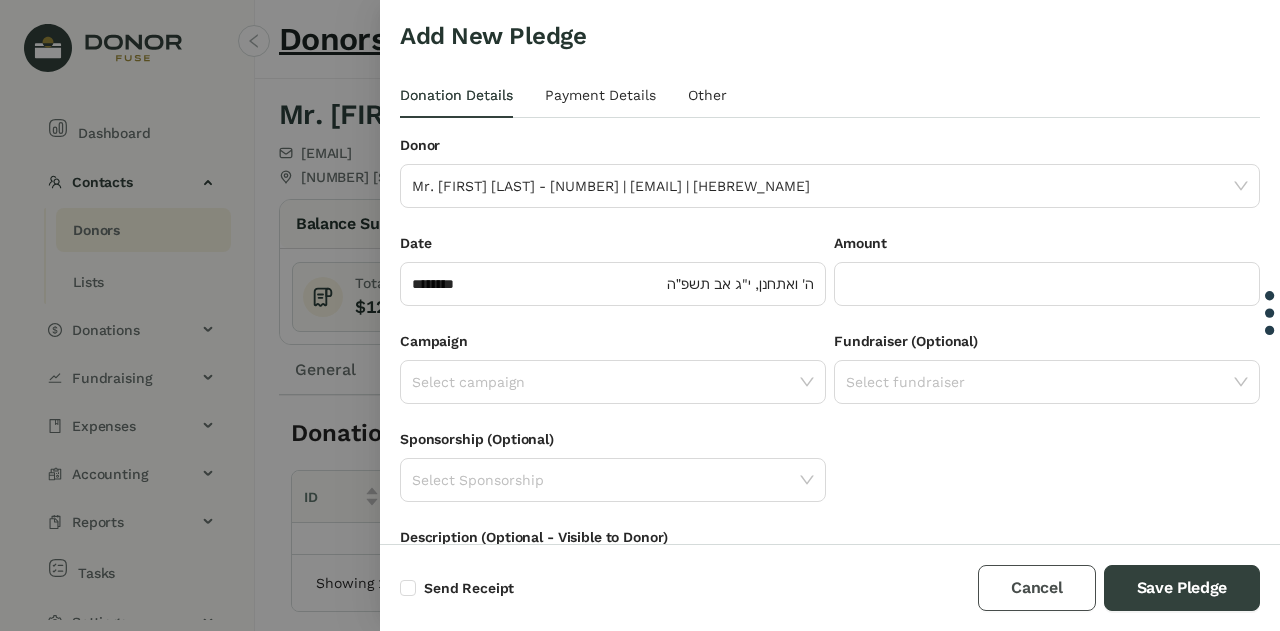 click on "Cancel" at bounding box center (1036, 588) 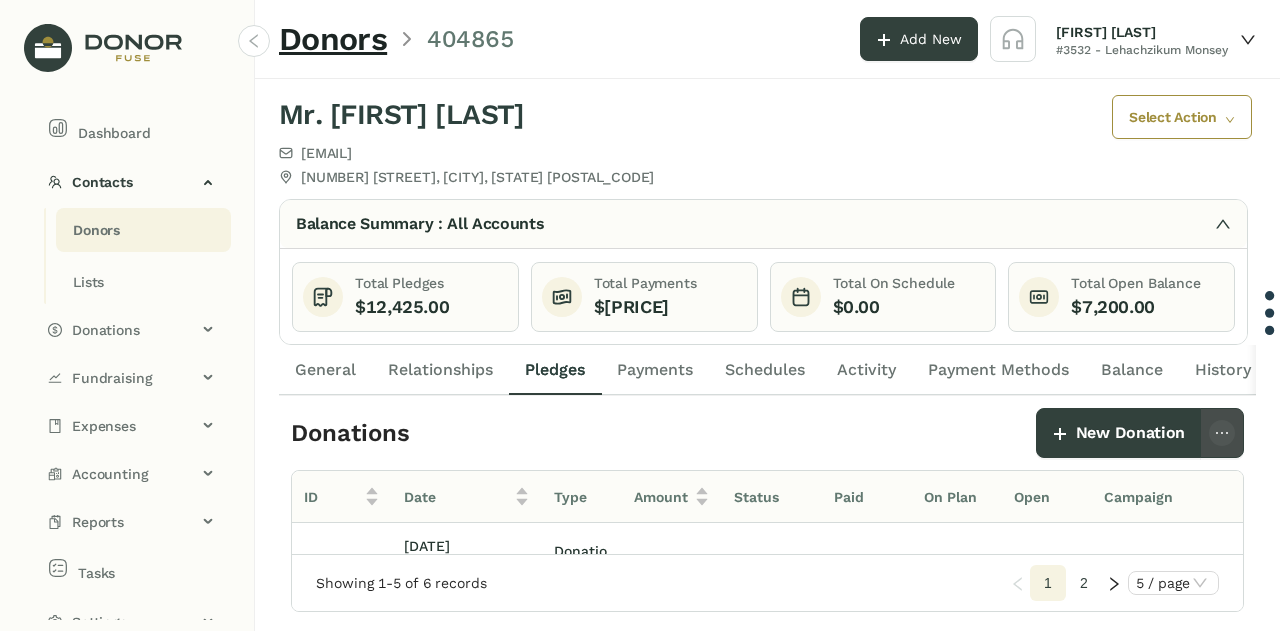click 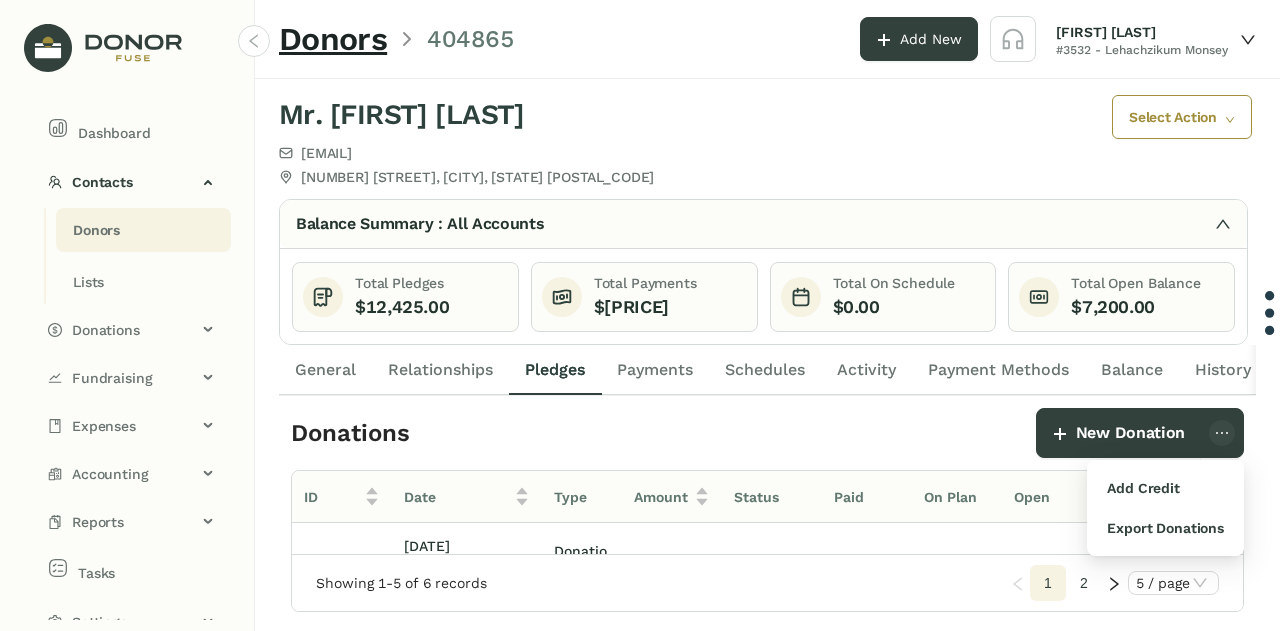 click on "Payments" 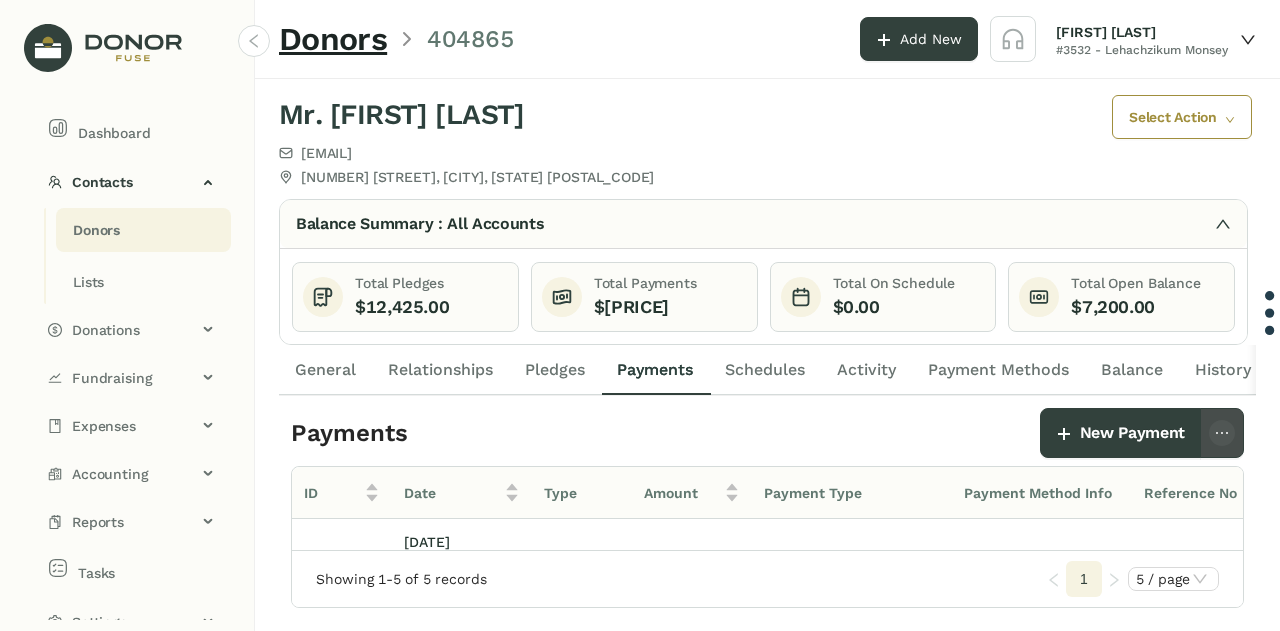click 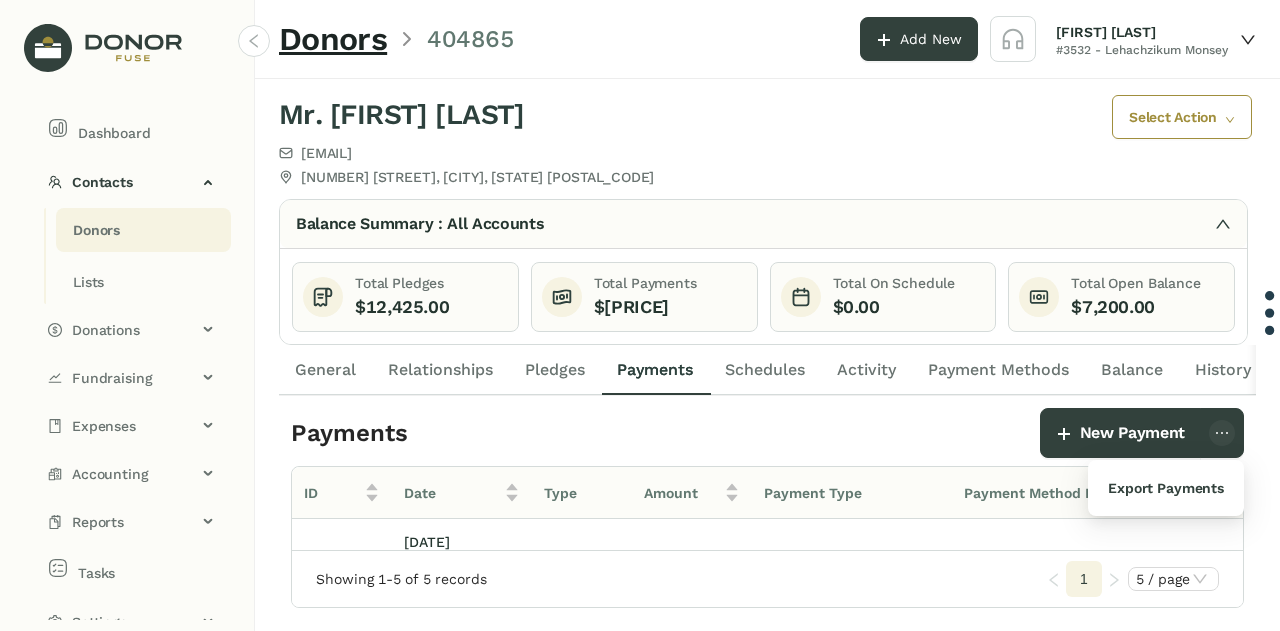 click on "New Payment" 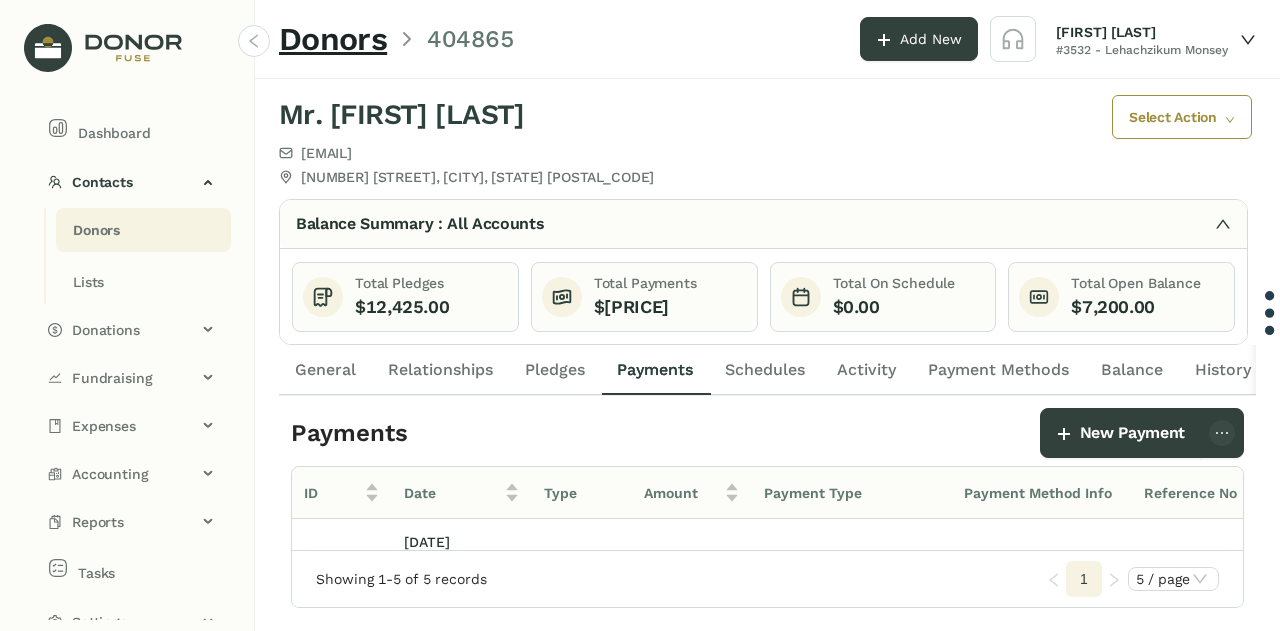 click on "Schedules" 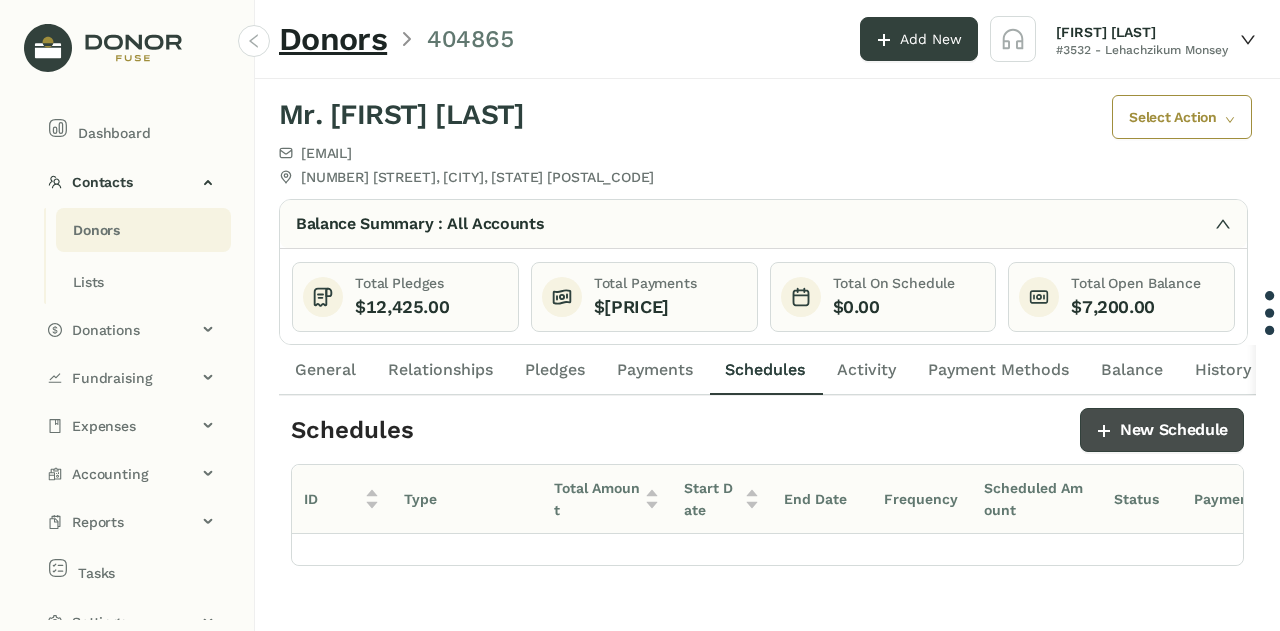 click on "New Schedule" 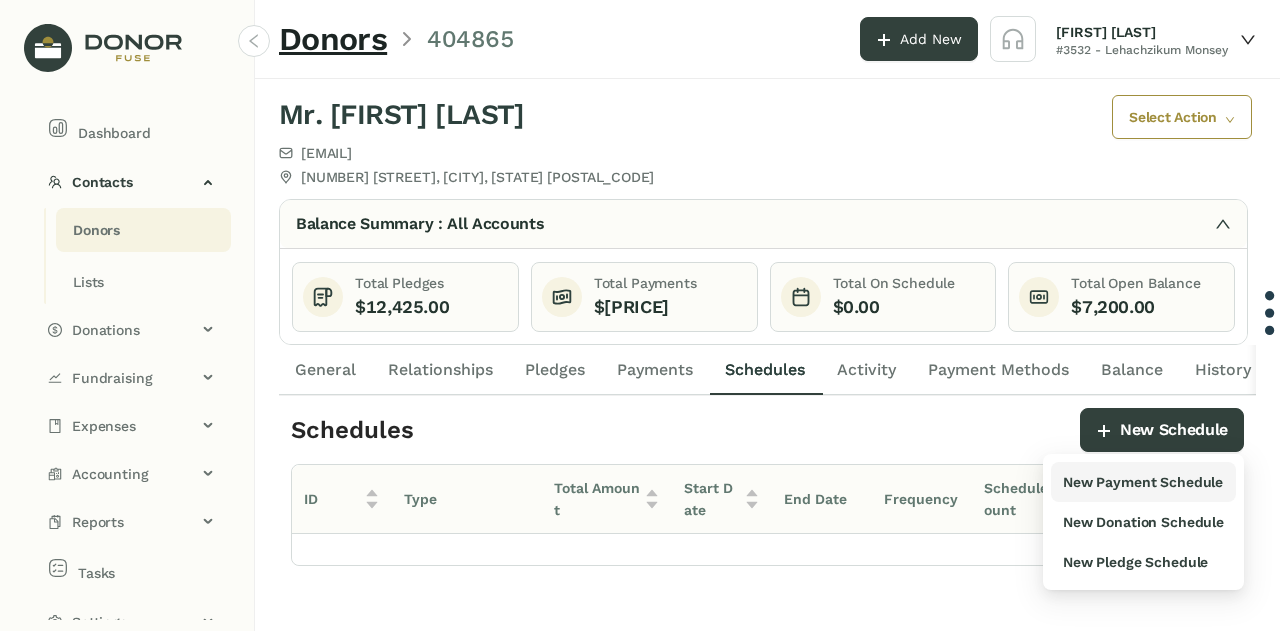 click on "New Payment Schedule" at bounding box center [1143, 482] 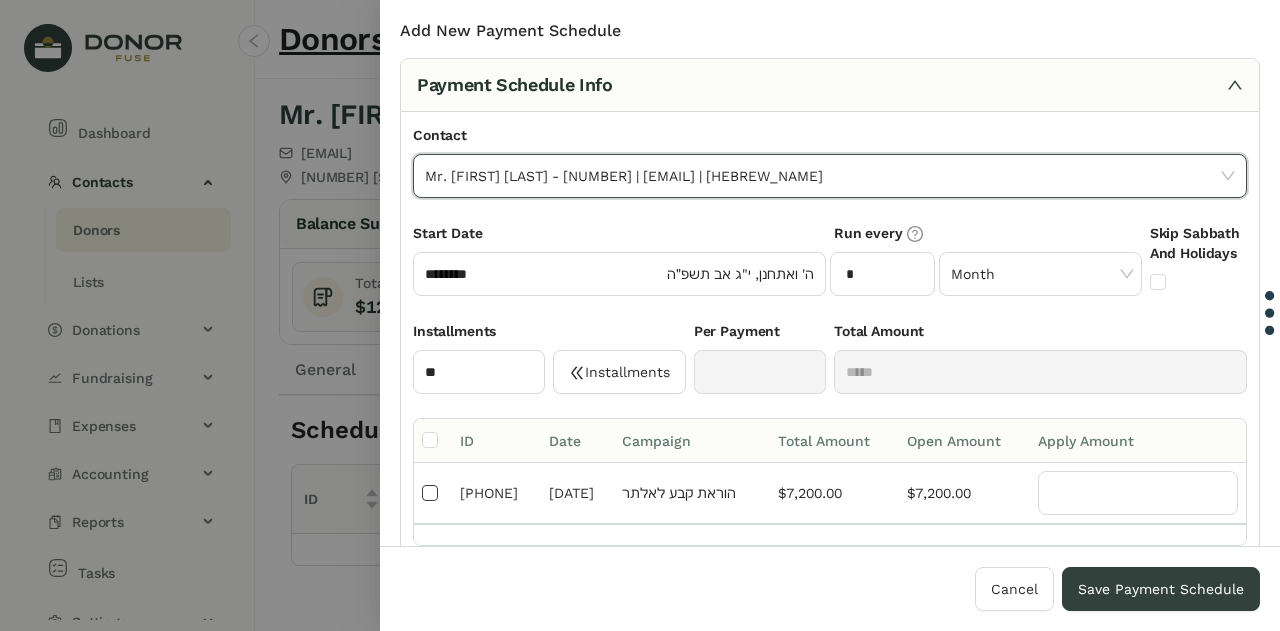 type on "*******" 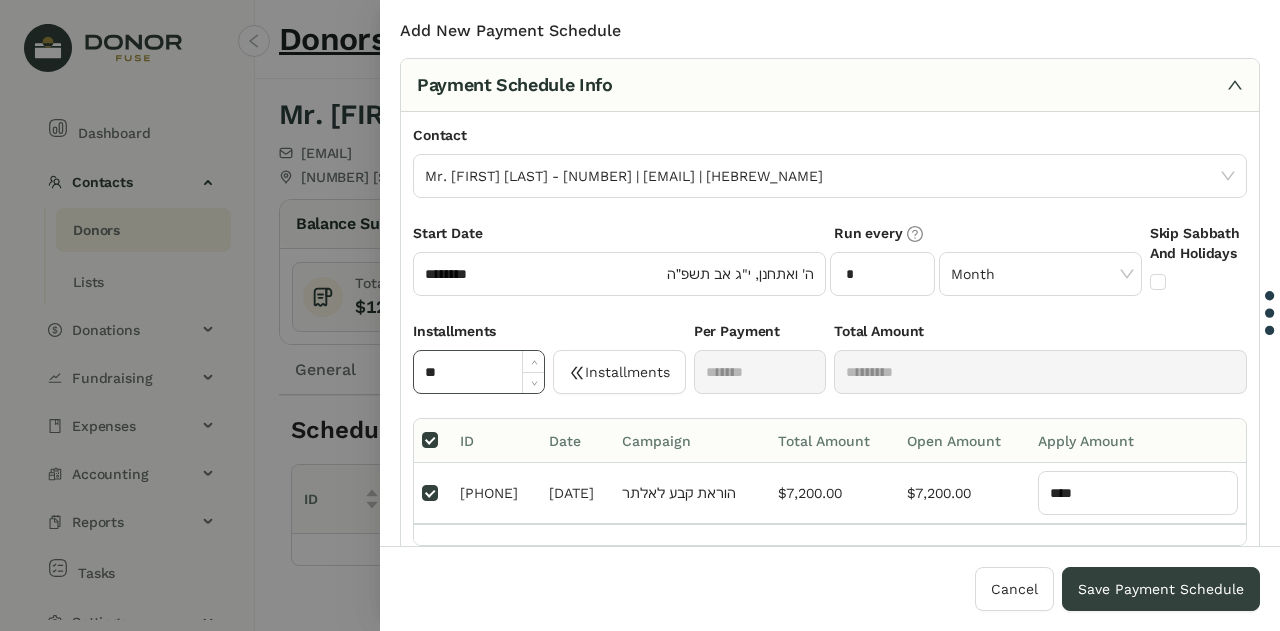click on "**" 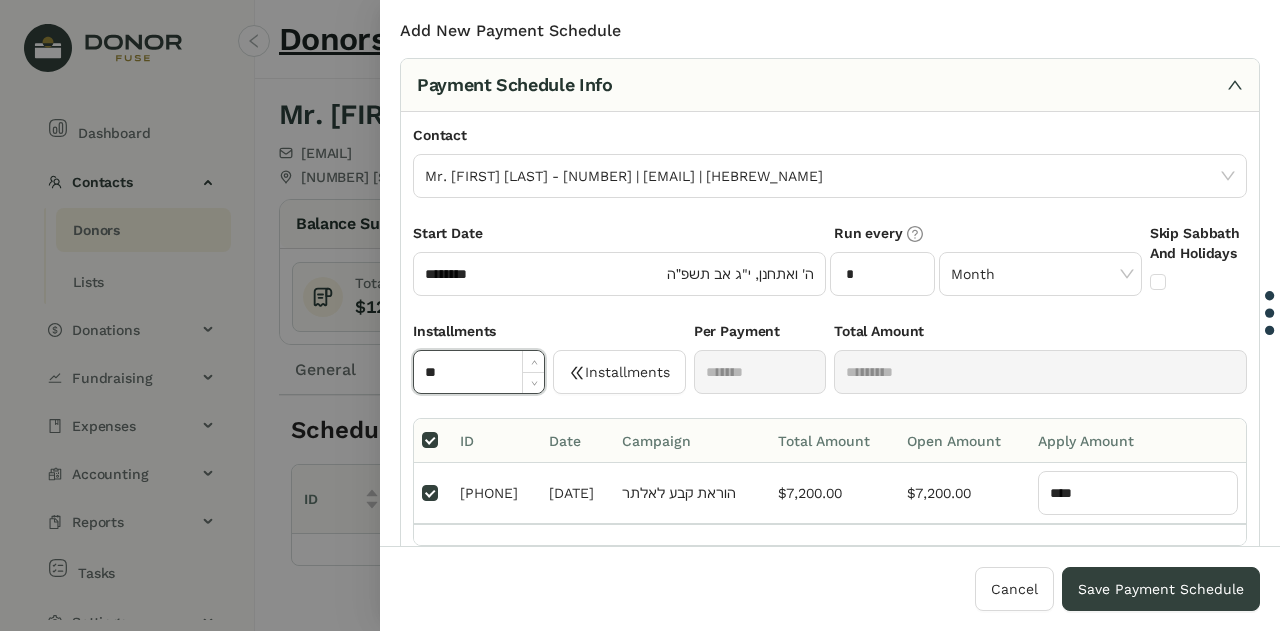 type on "*" 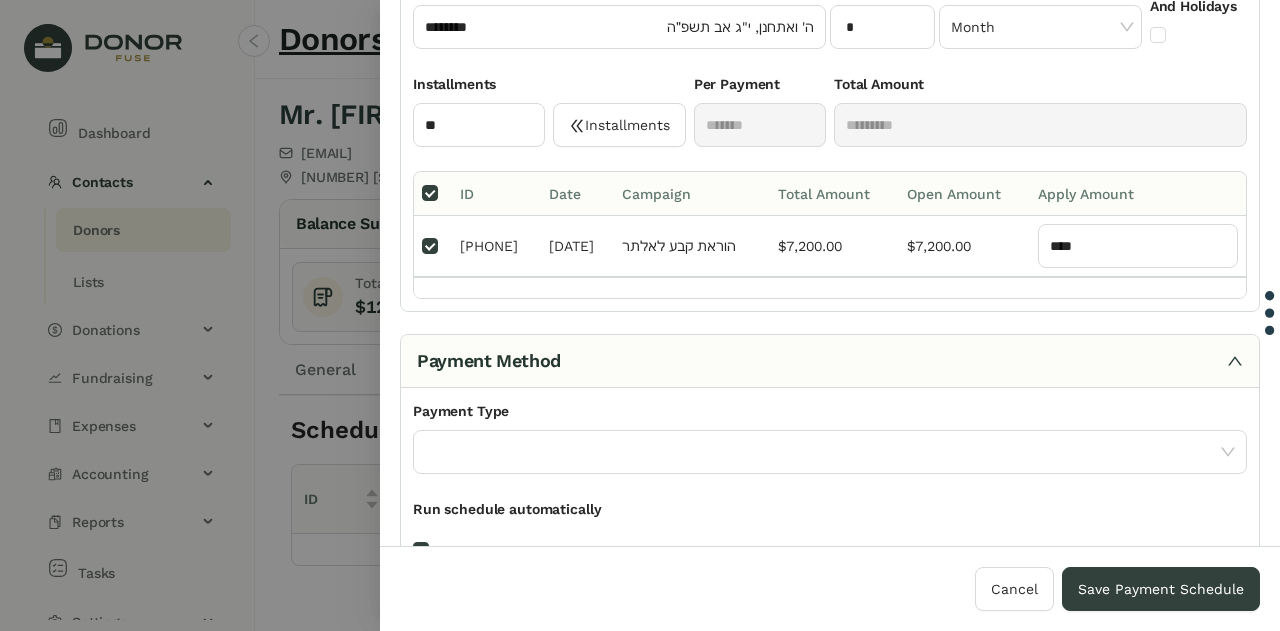 scroll, scrollTop: 264, scrollLeft: 0, axis: vertical 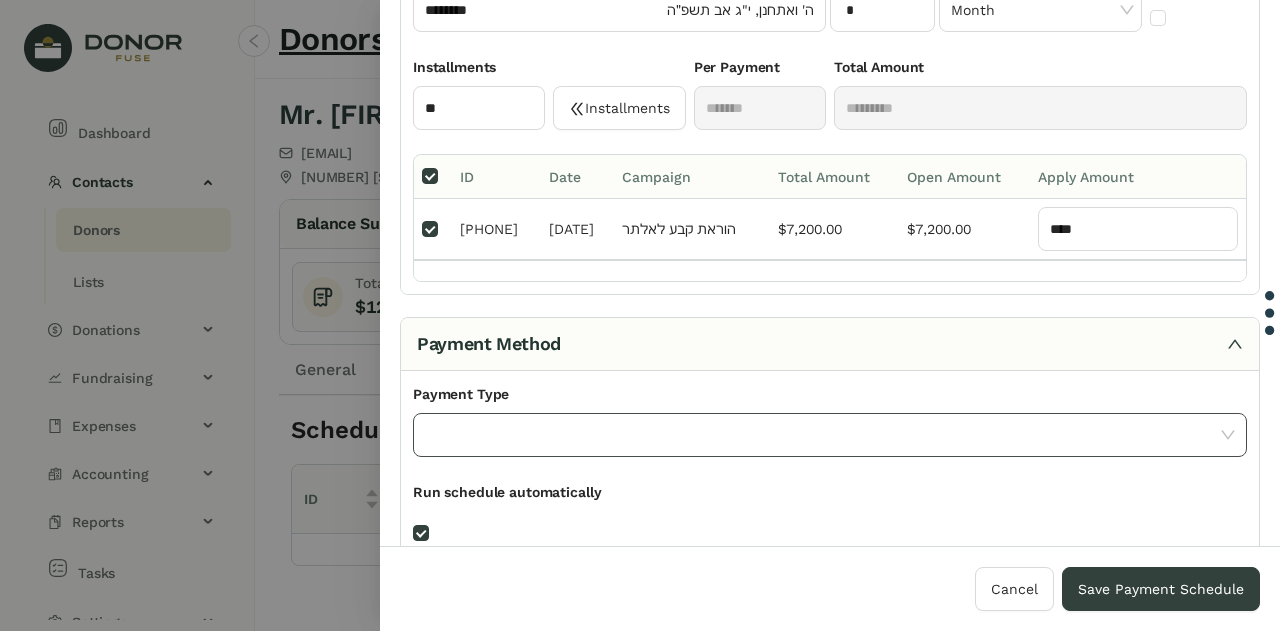 click 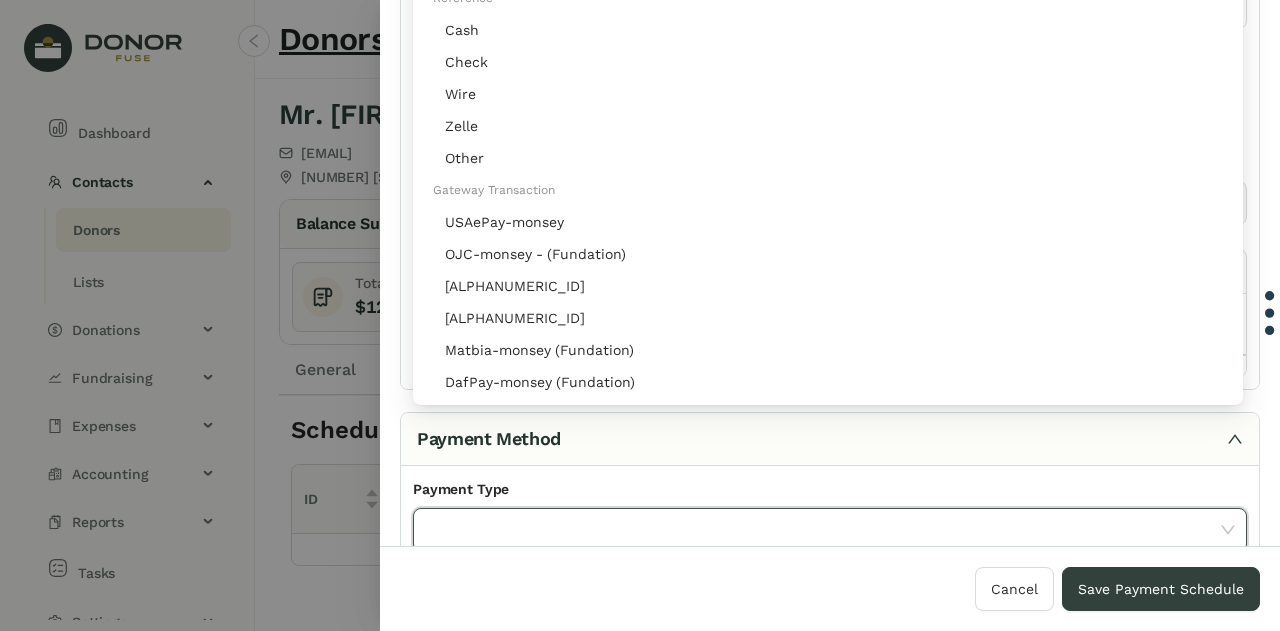 scroll, scrollTop: 170, scrollLeft: 0, axis: vertical 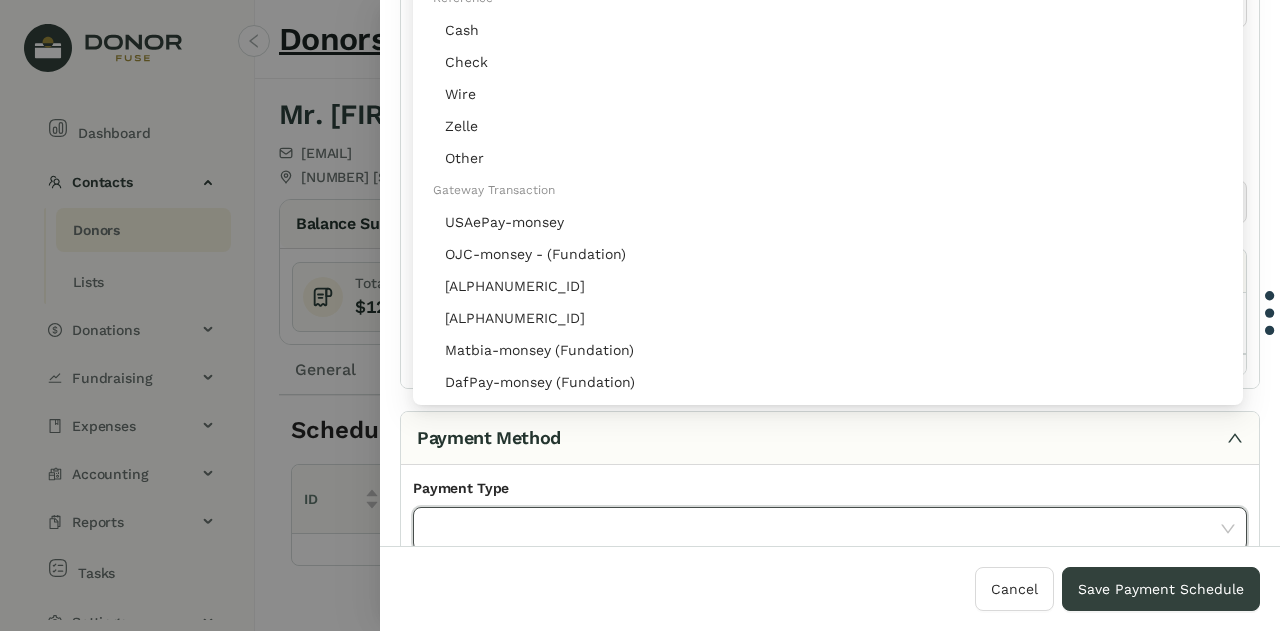 click 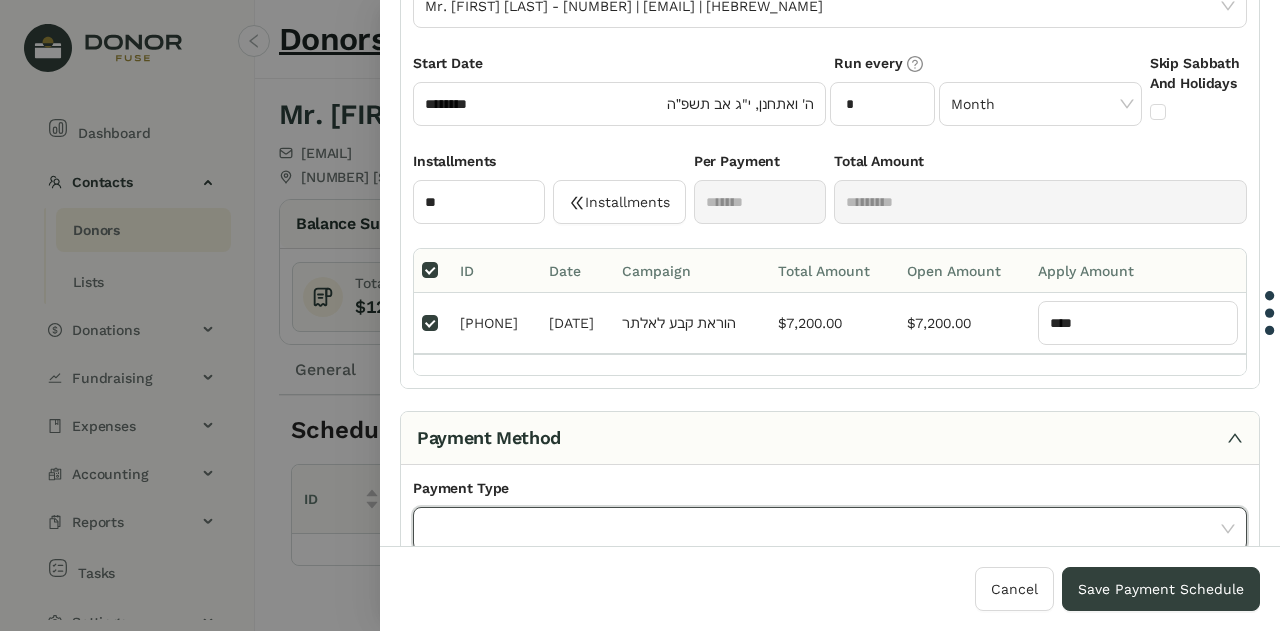 click 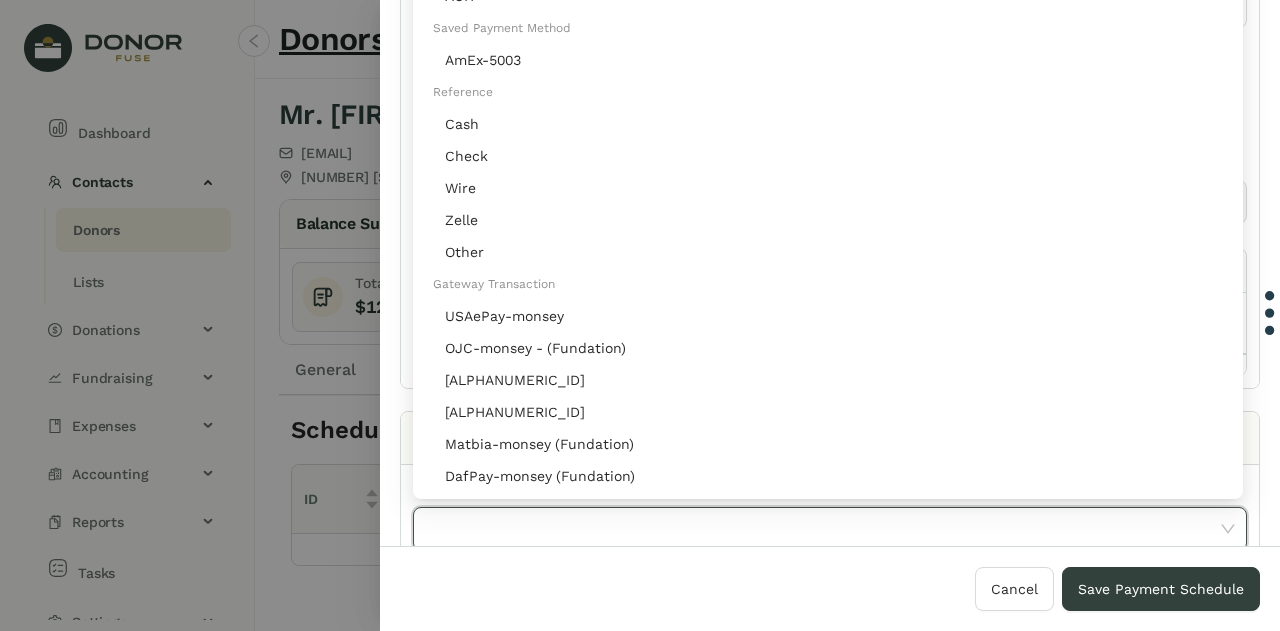 click on "AmEx-5003" at bounding box center [834, 156] 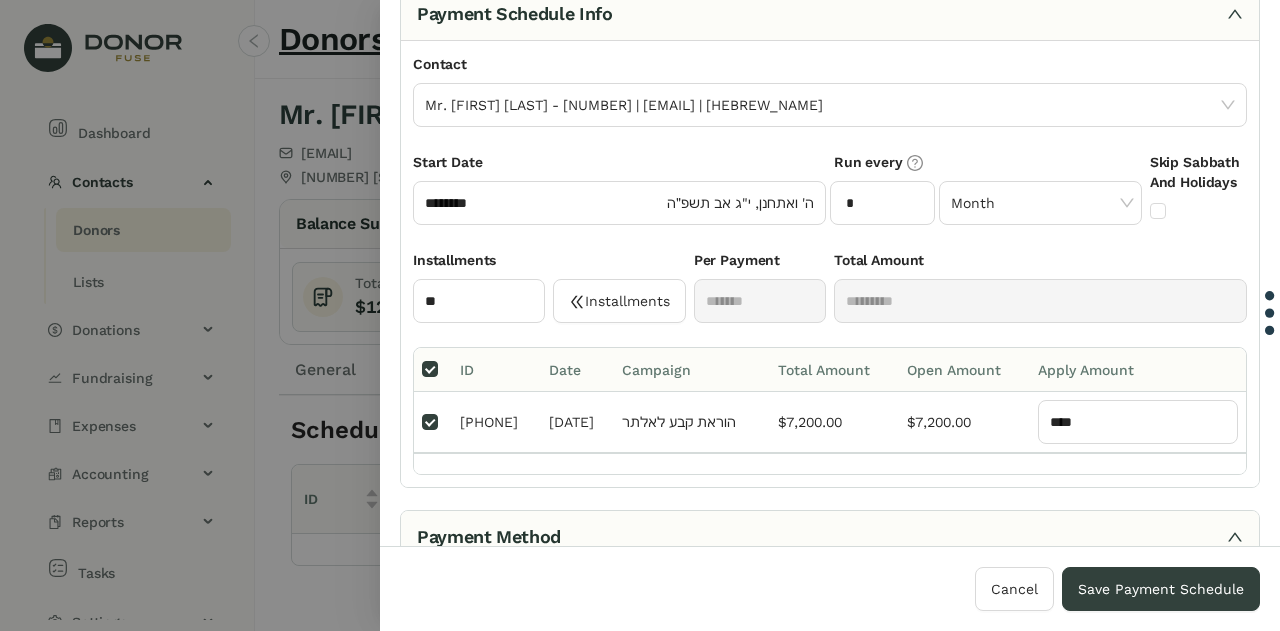 scroll, scrollTop: 72, scrollLeft: 0, axis: vertical 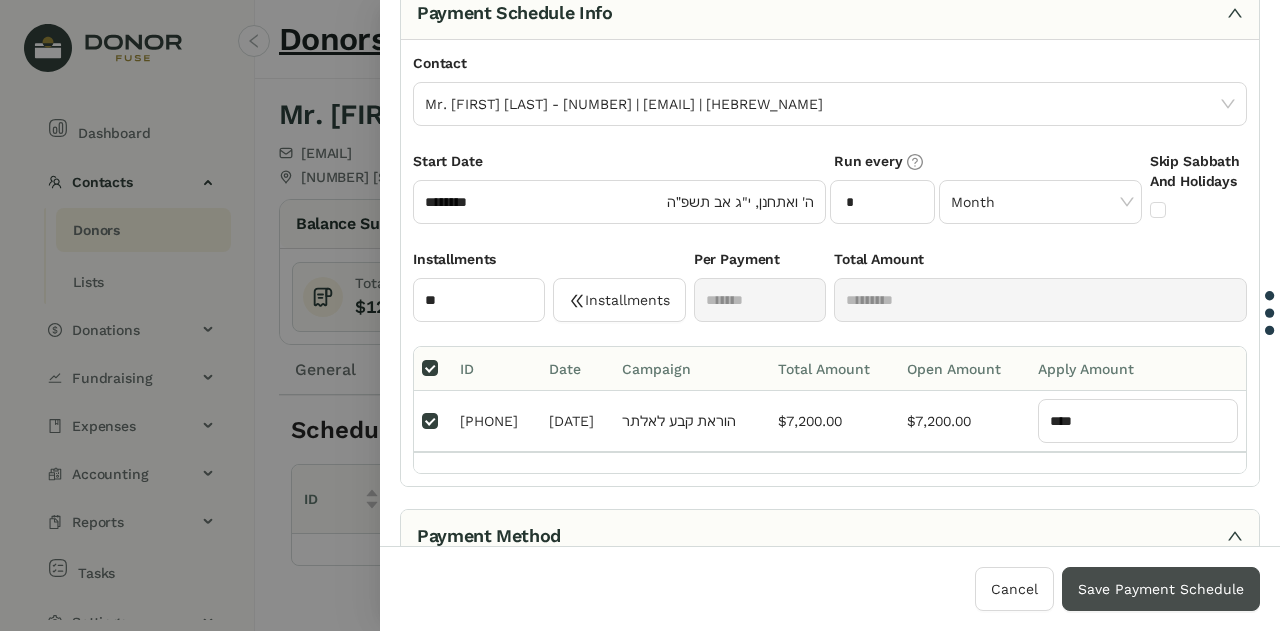 click on "Save Payment Schedule" at bounding box center (1161, 589) 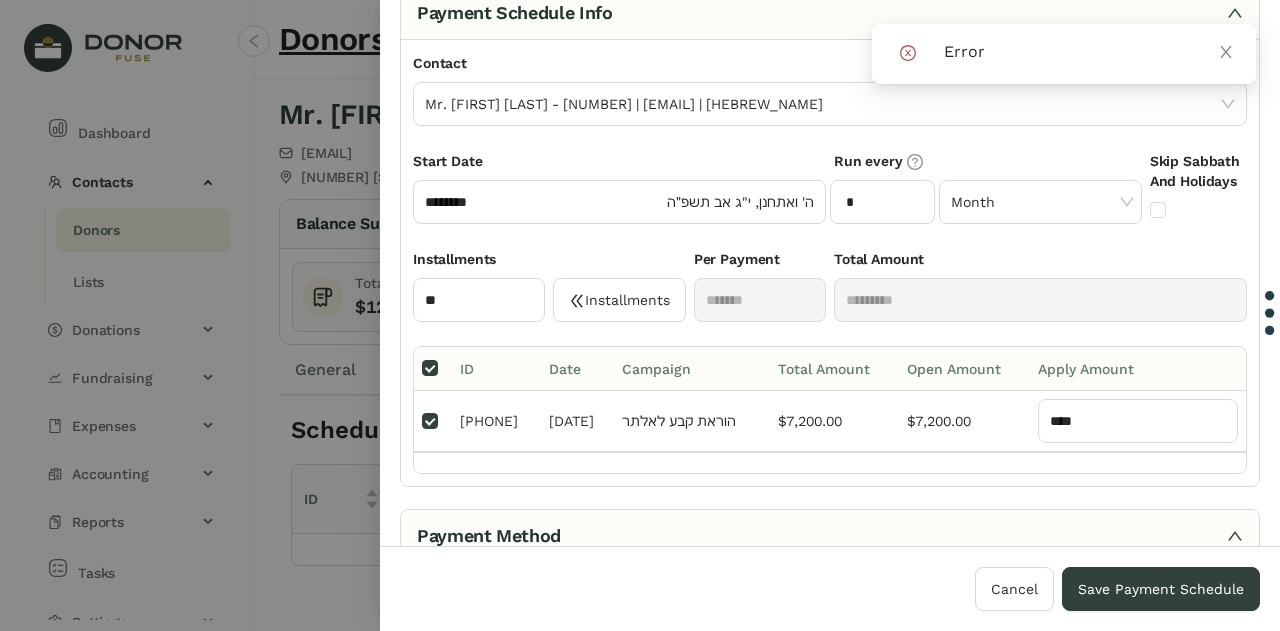 click on "Error" at bounding box center (1088, 52) 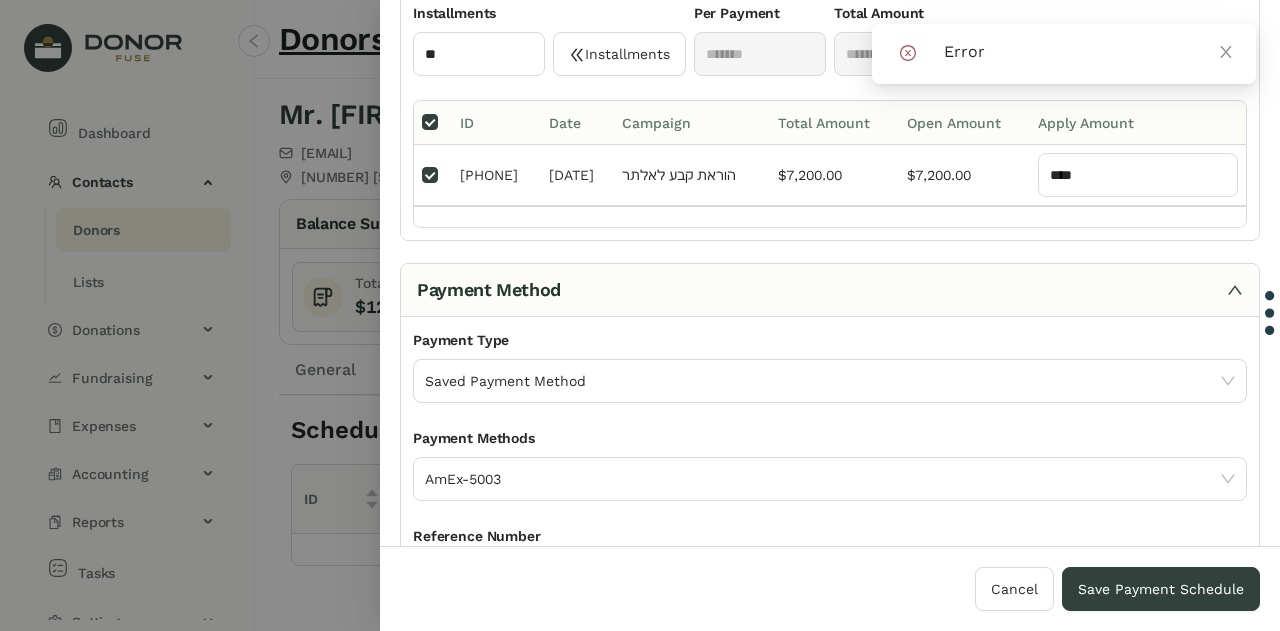 scroll, scrollTop: 323, scrollLeft: 0, axis: vertical 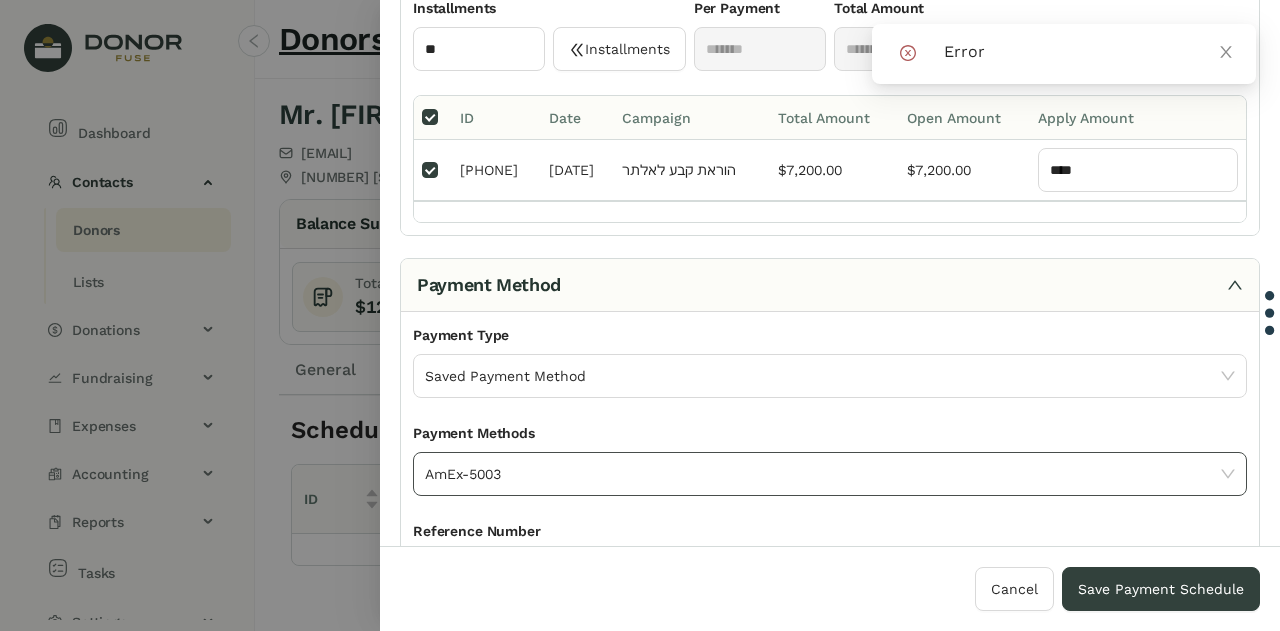 click on "AmEx-5003" 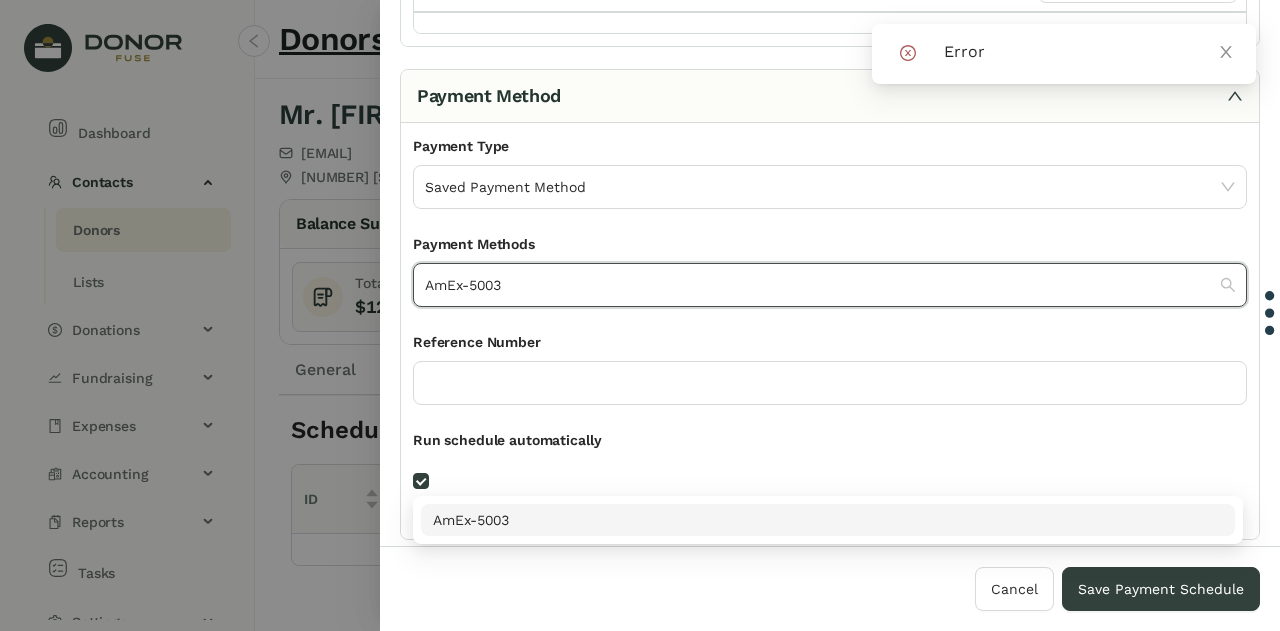 scroll, scrollTop: 516, scrollLeft: 0, axis: vertical 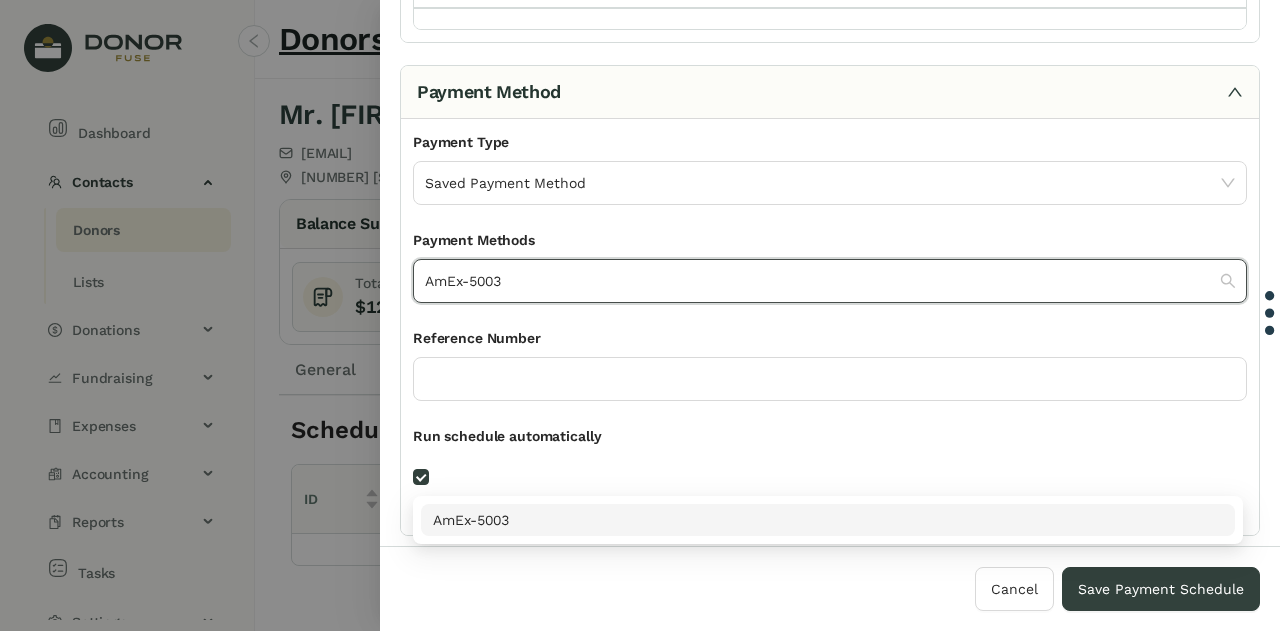 click on "AmEx-5003" 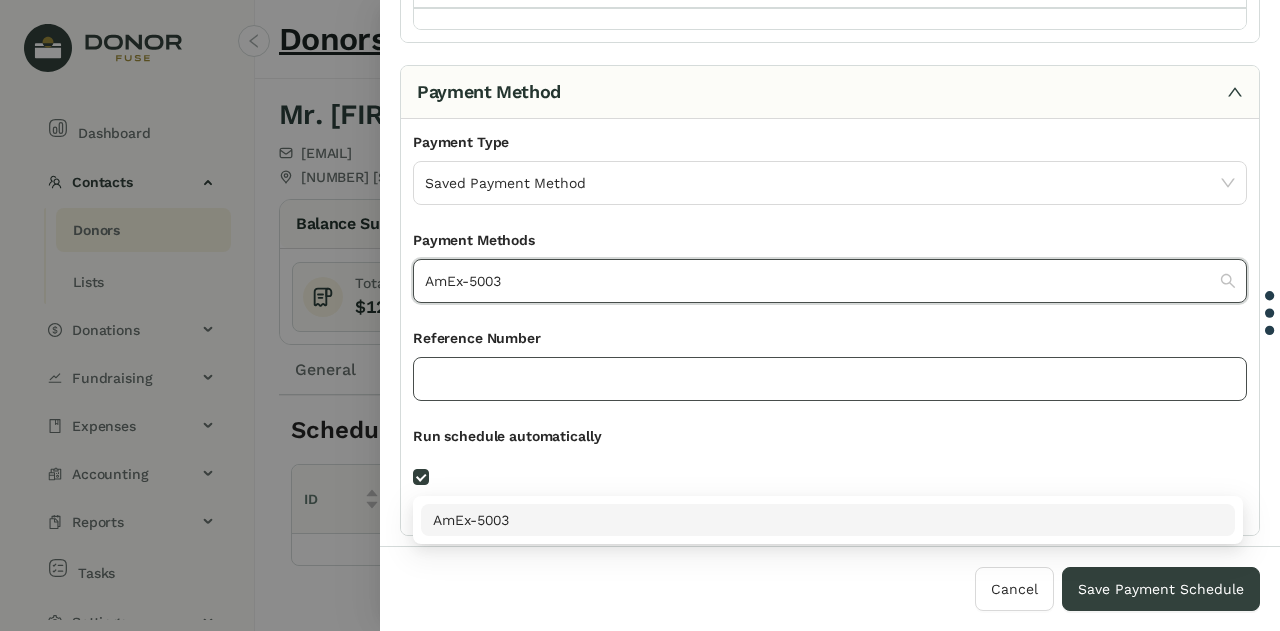 click 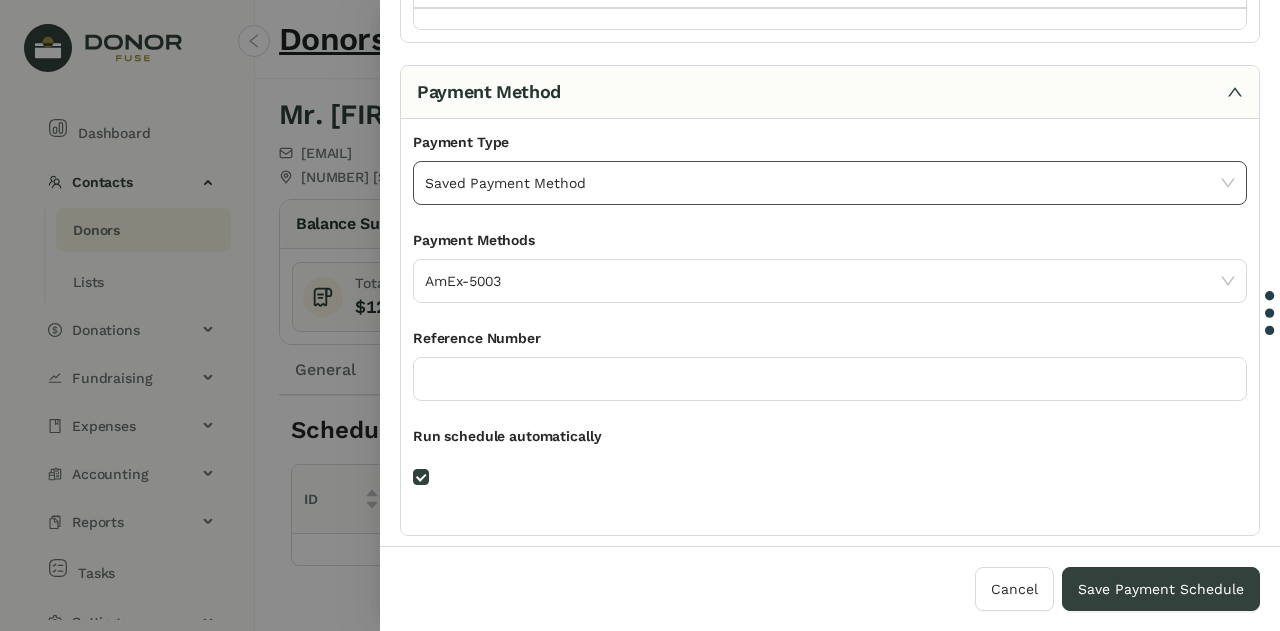 click on "Saved Payment Method" 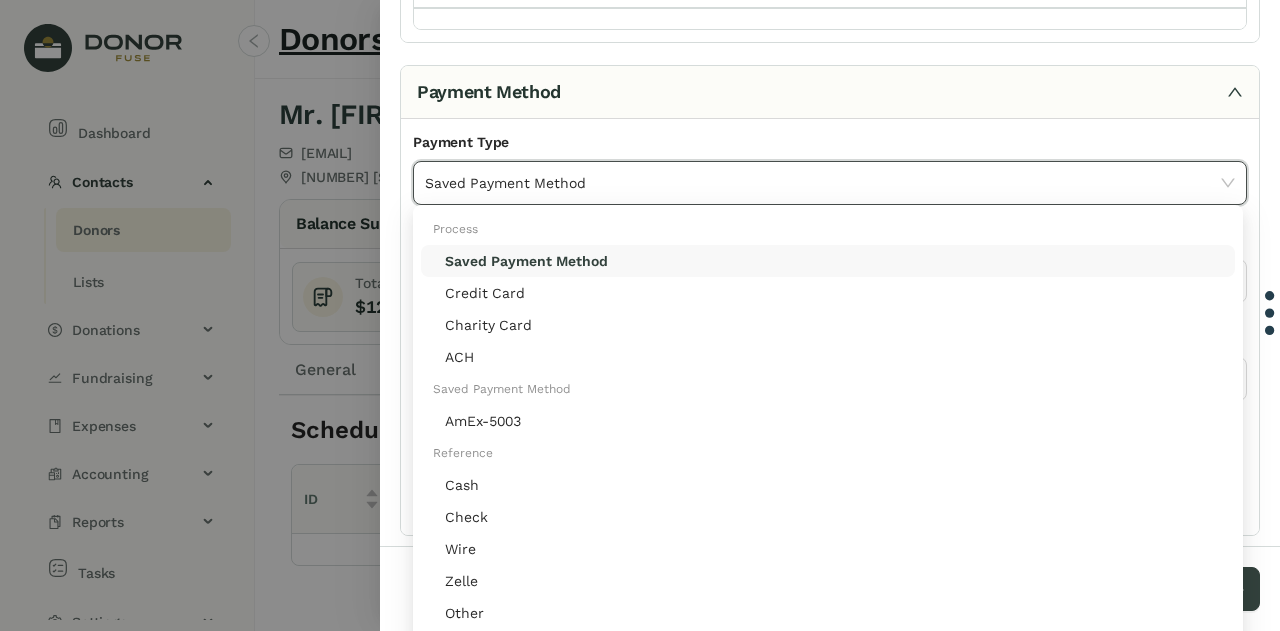 click on "Credit Card" at bounding box center [834, 325] 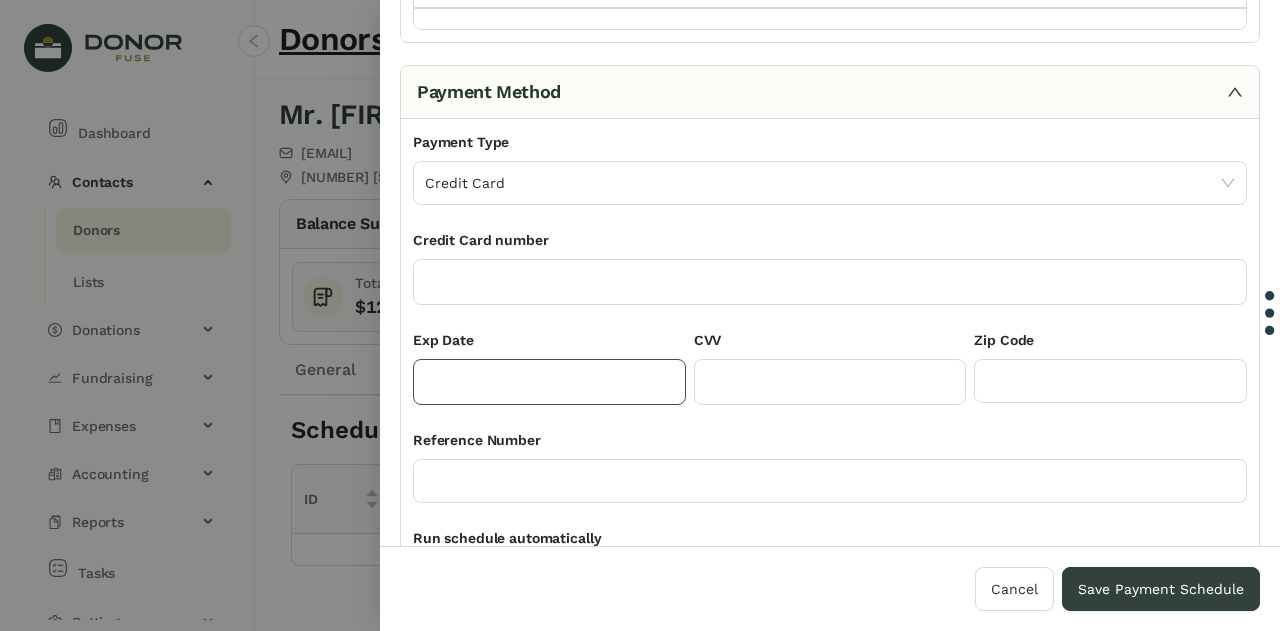 click 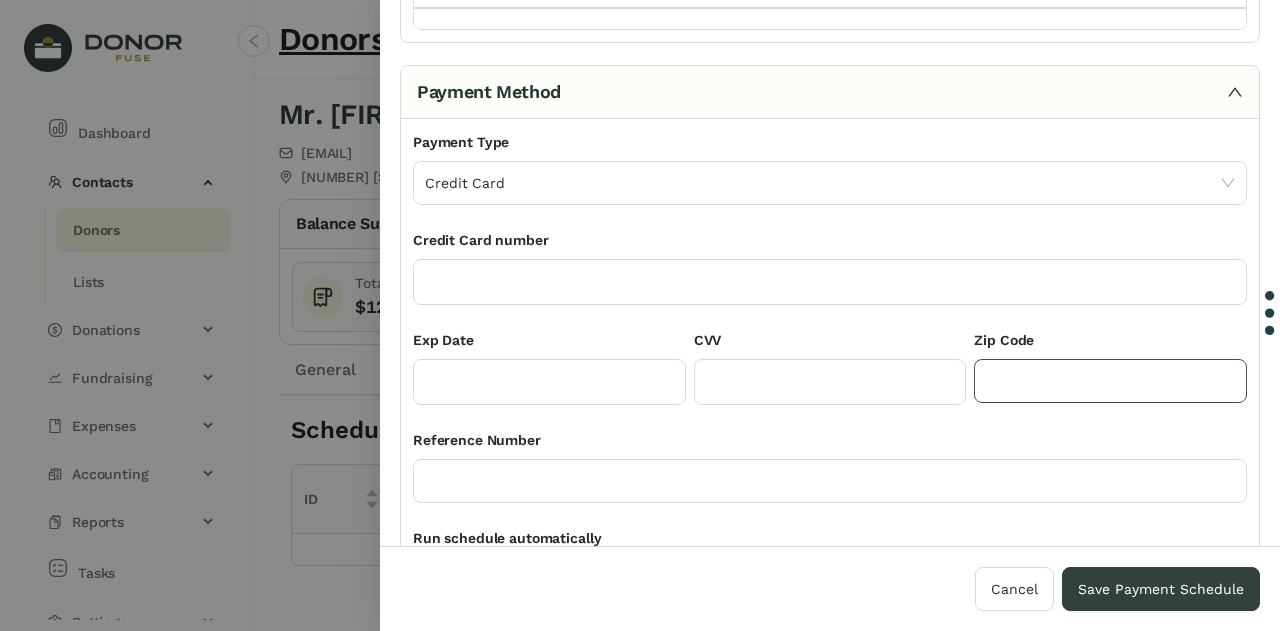 click 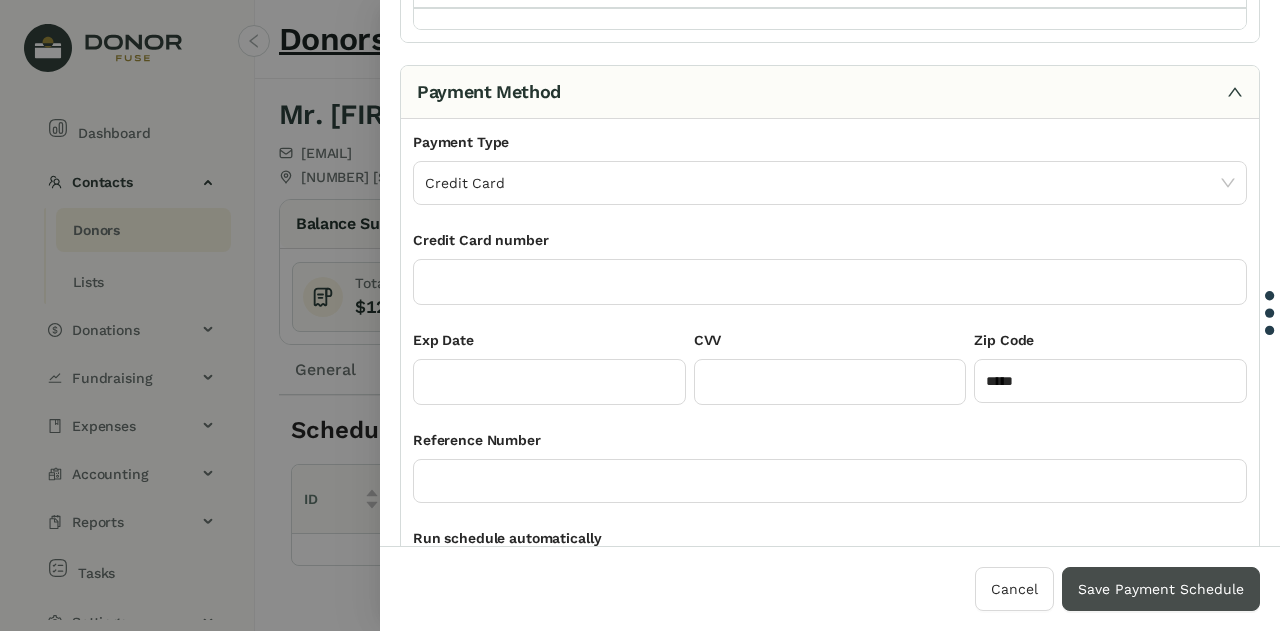 click on "Save Payment Schedule" at bounding box center (1161, 589) 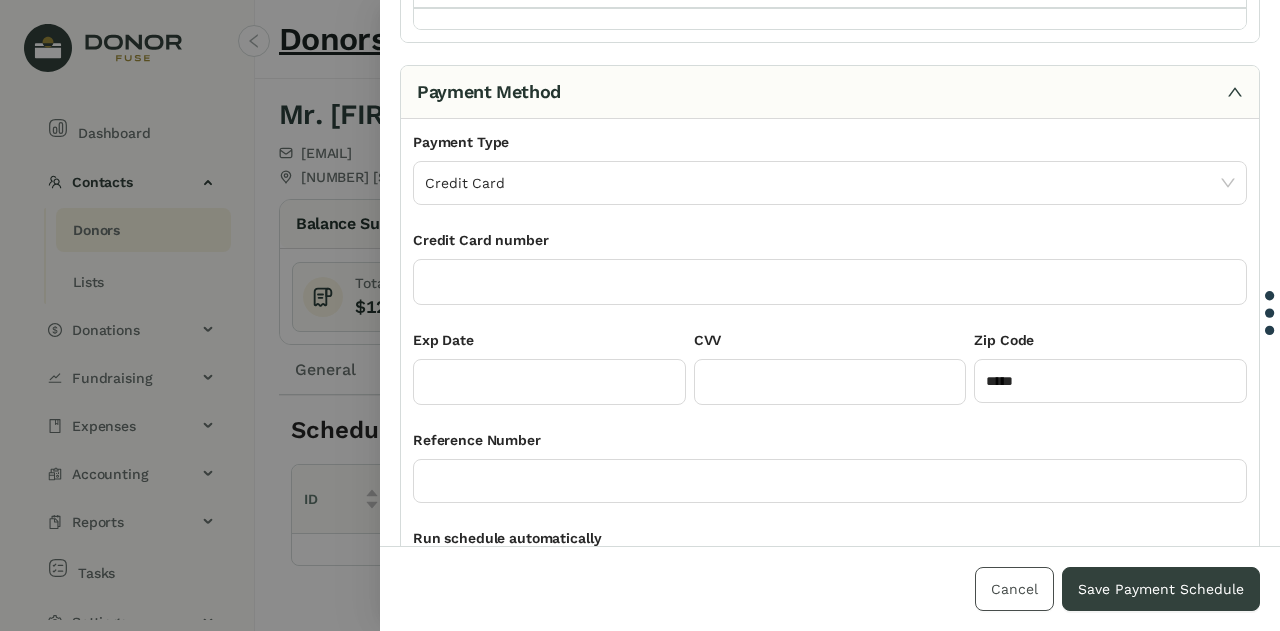 click on "Cancel" at bounding box center [1014, 589] 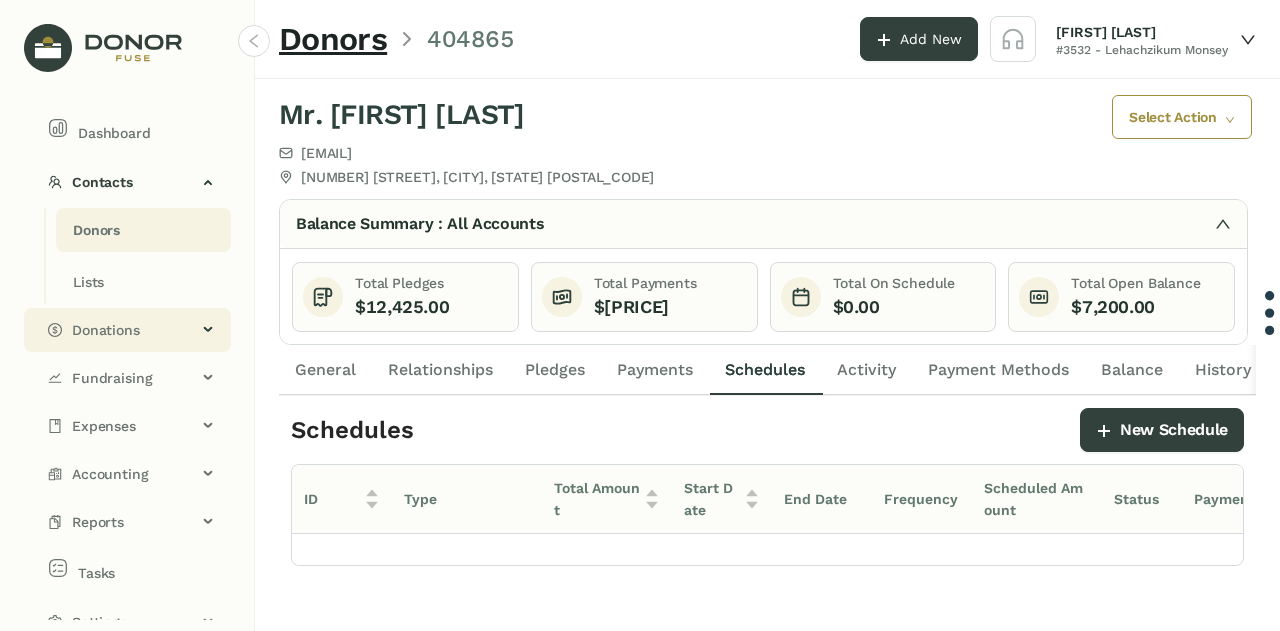 click on "Donations" 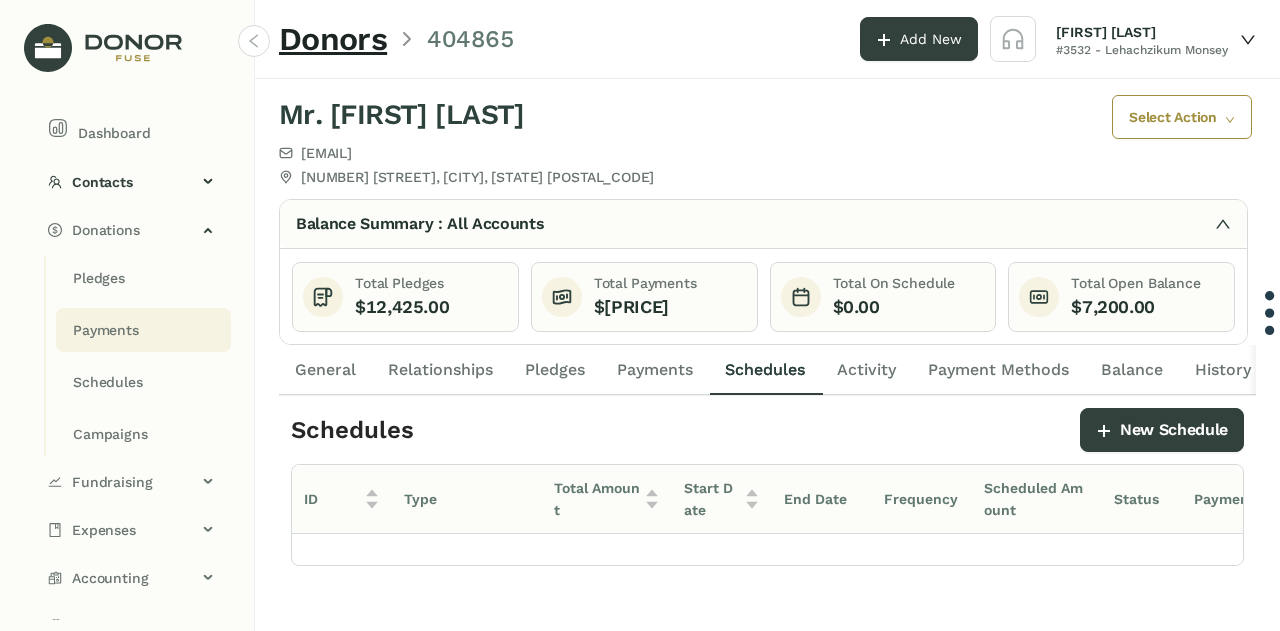 click on "Payments" 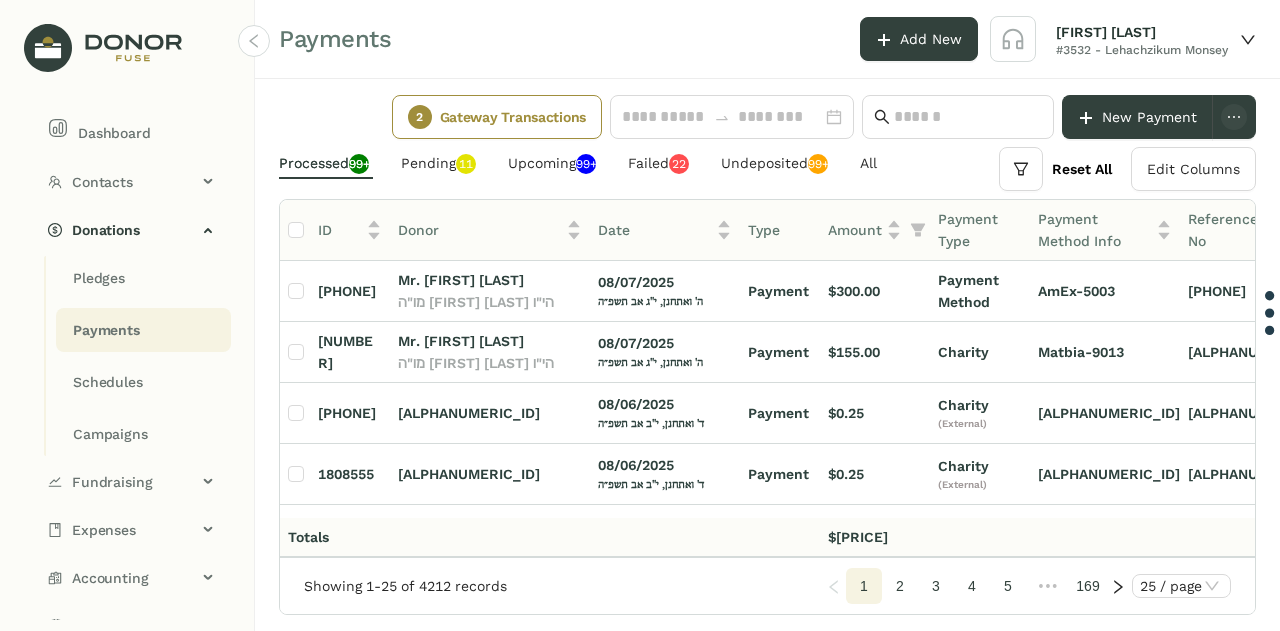 scroll, scrollTop: 0, scrollLeft: 87, axis: horizontal 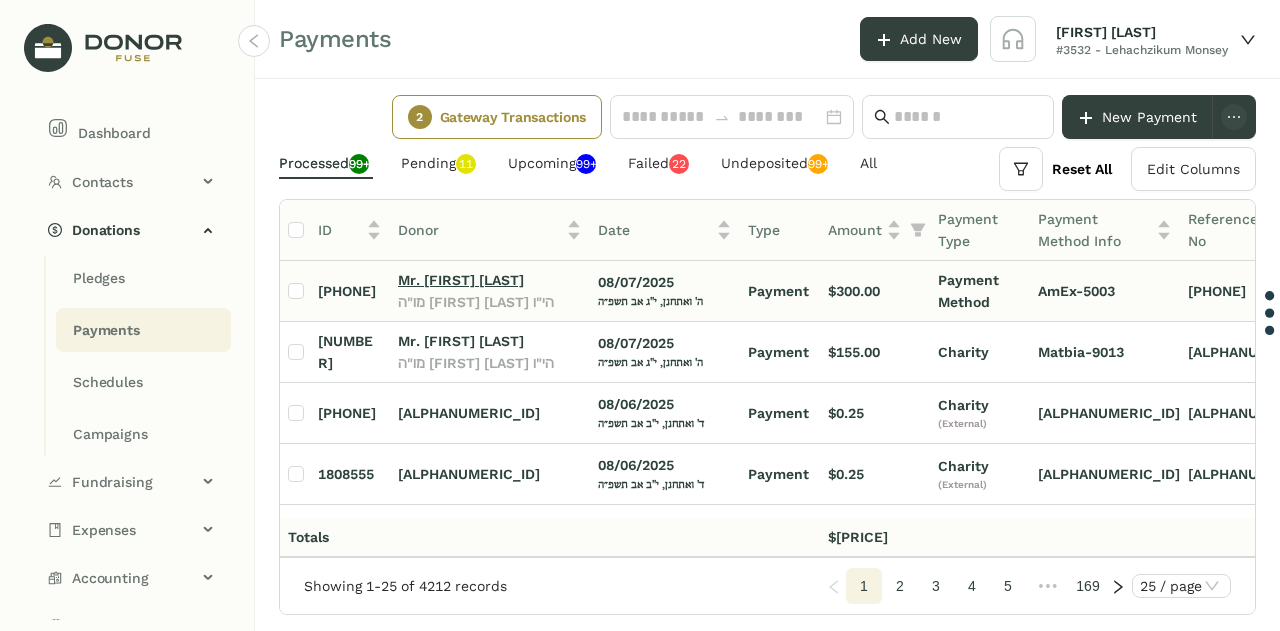 click on "Mr. [FIRST] [LAST]" 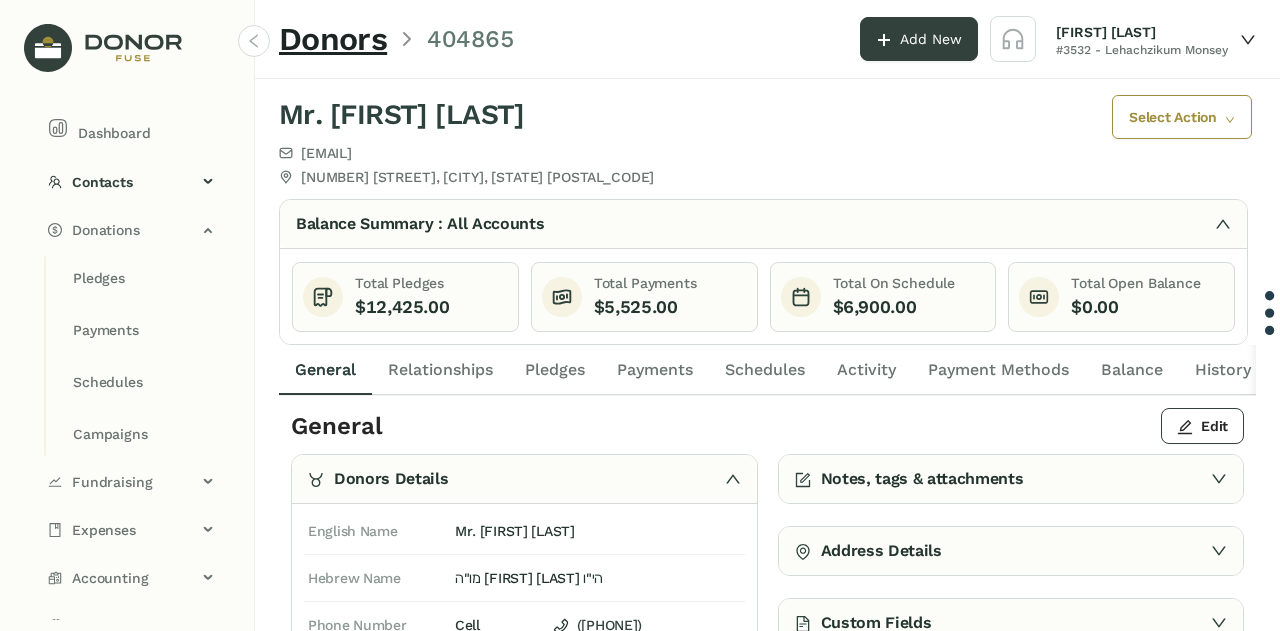 click on "Schedules" 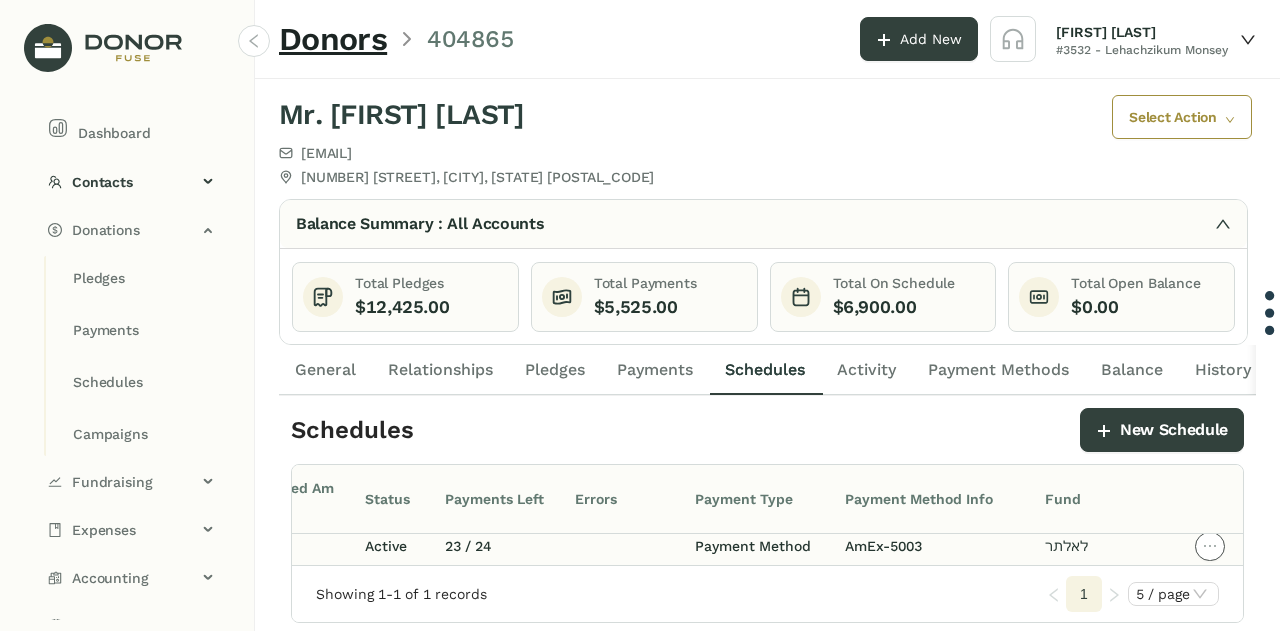 click 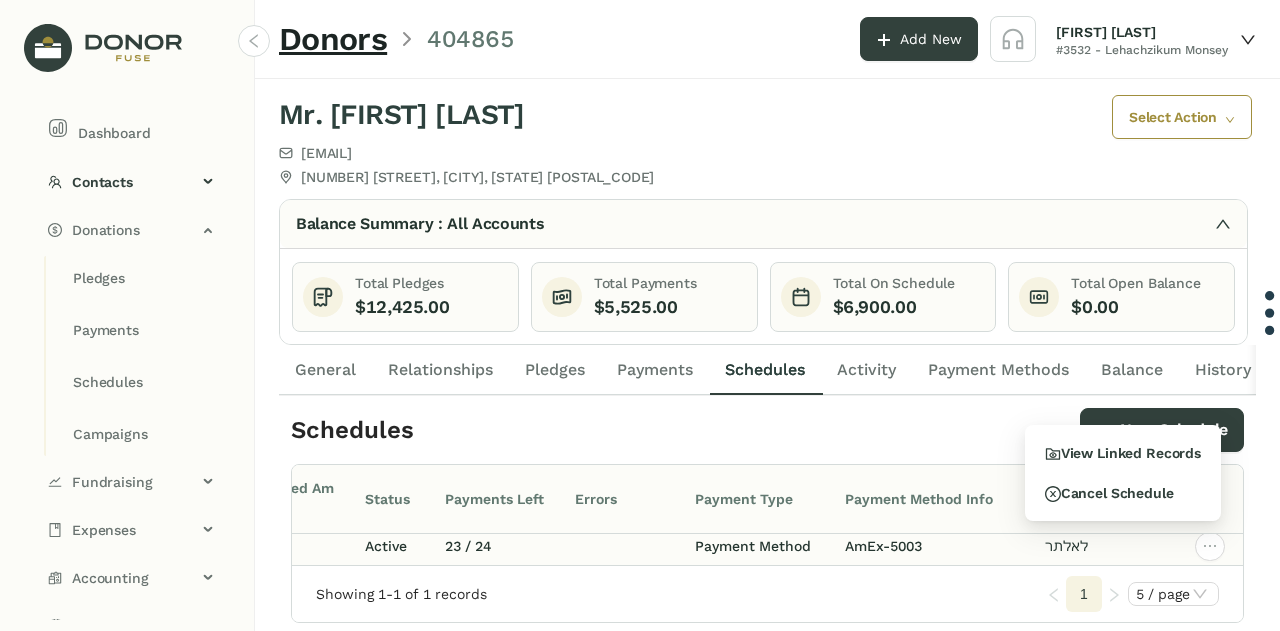 click on "AmEx-5003" 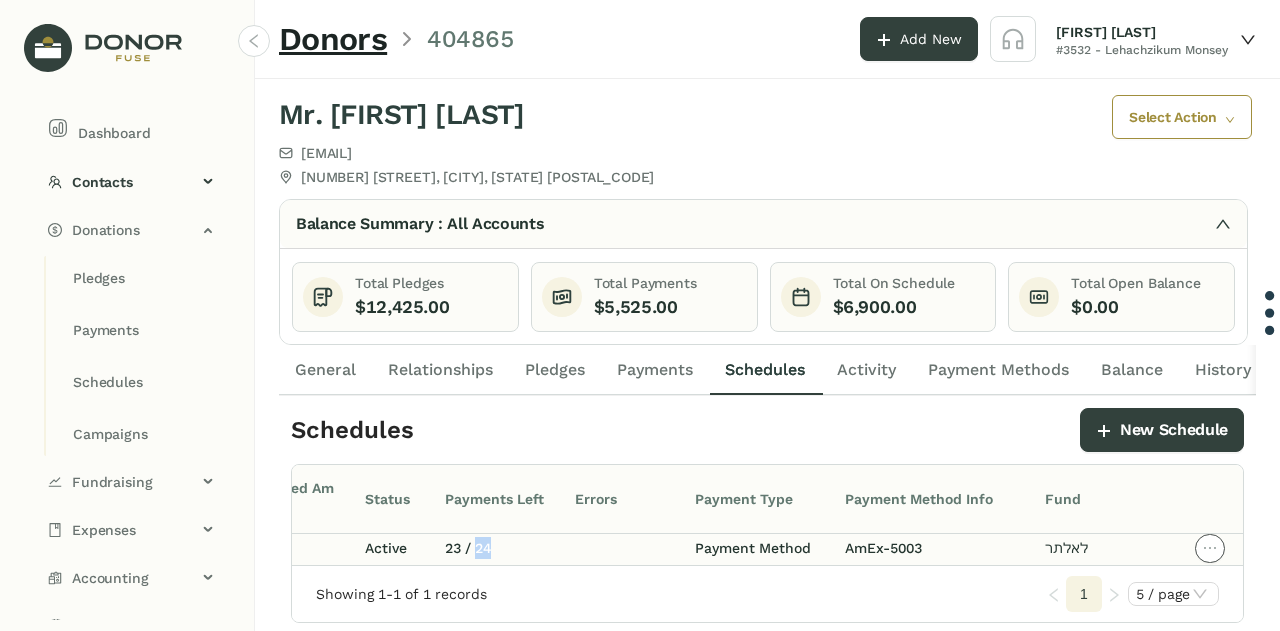 click 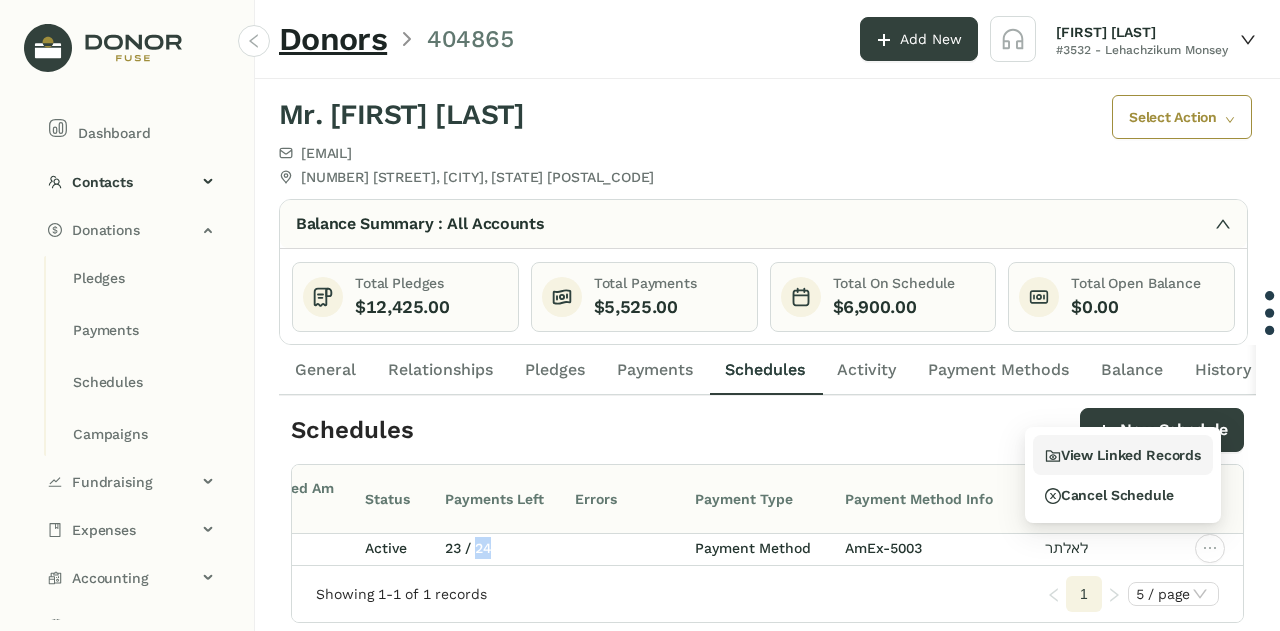 click on "View Linked Records" at bounding box center (1123, 455) 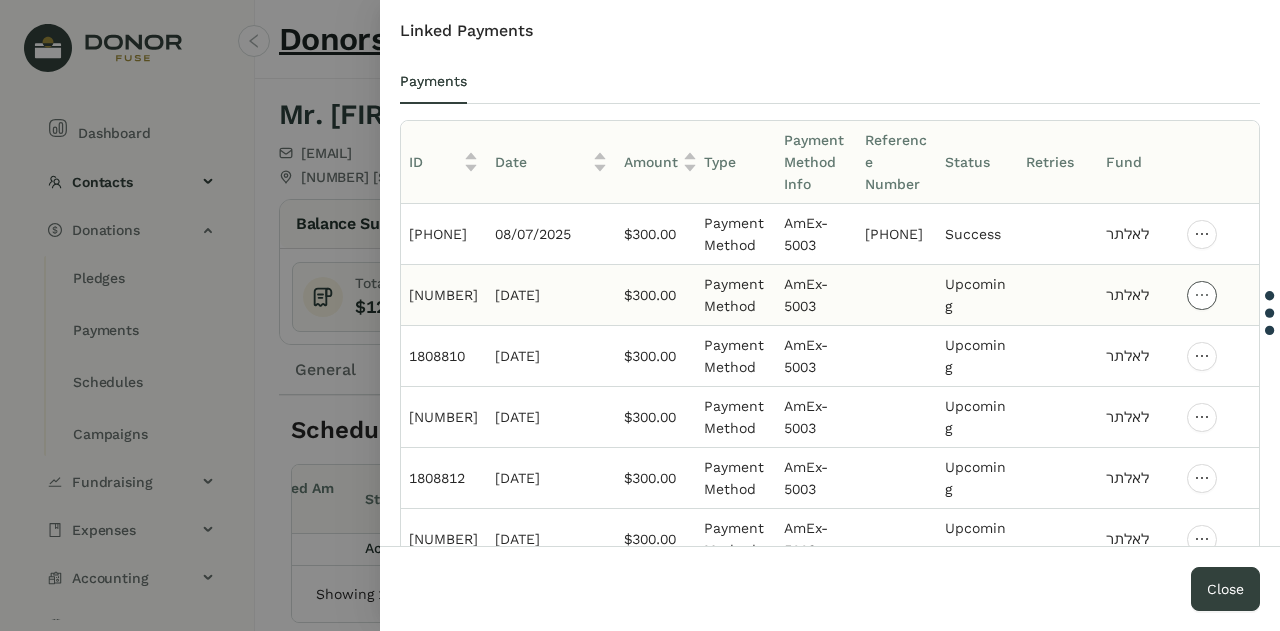 click 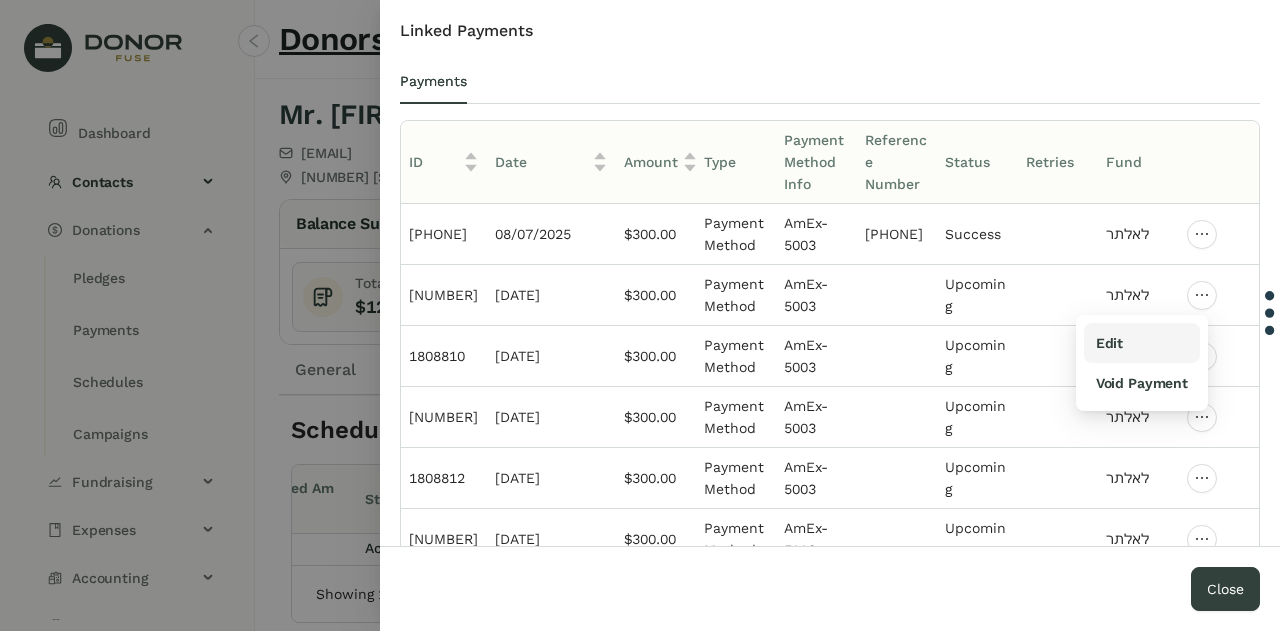 click on "Edit" at bounding box center [1142, 343] 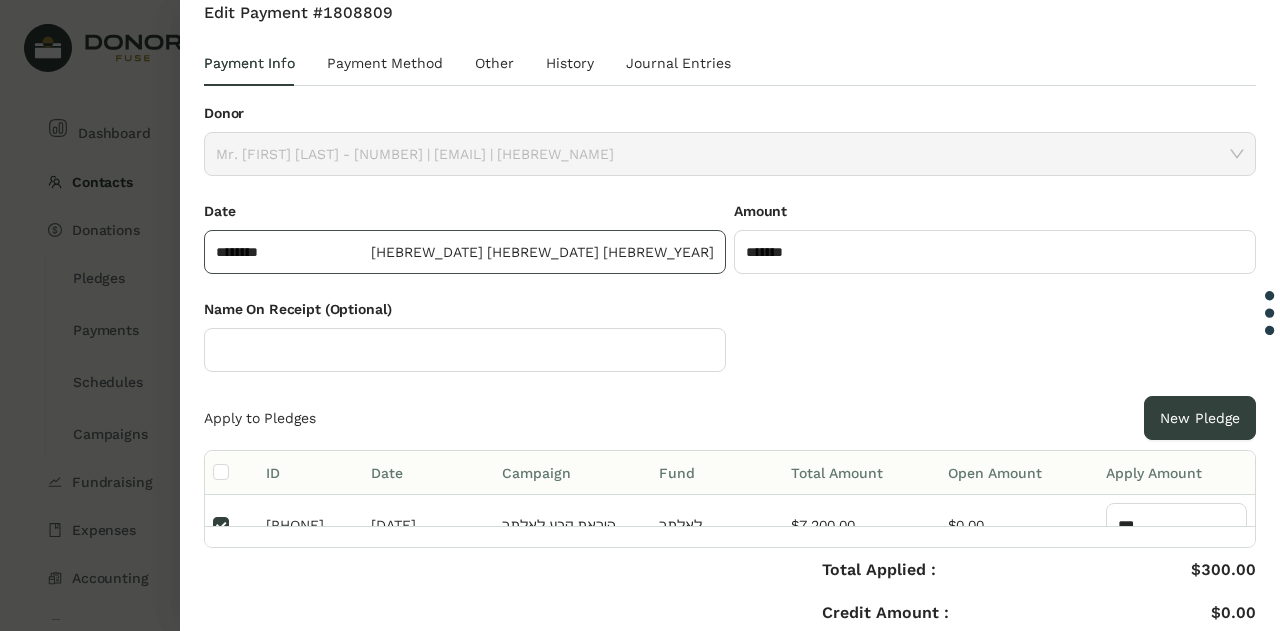 click on "********" 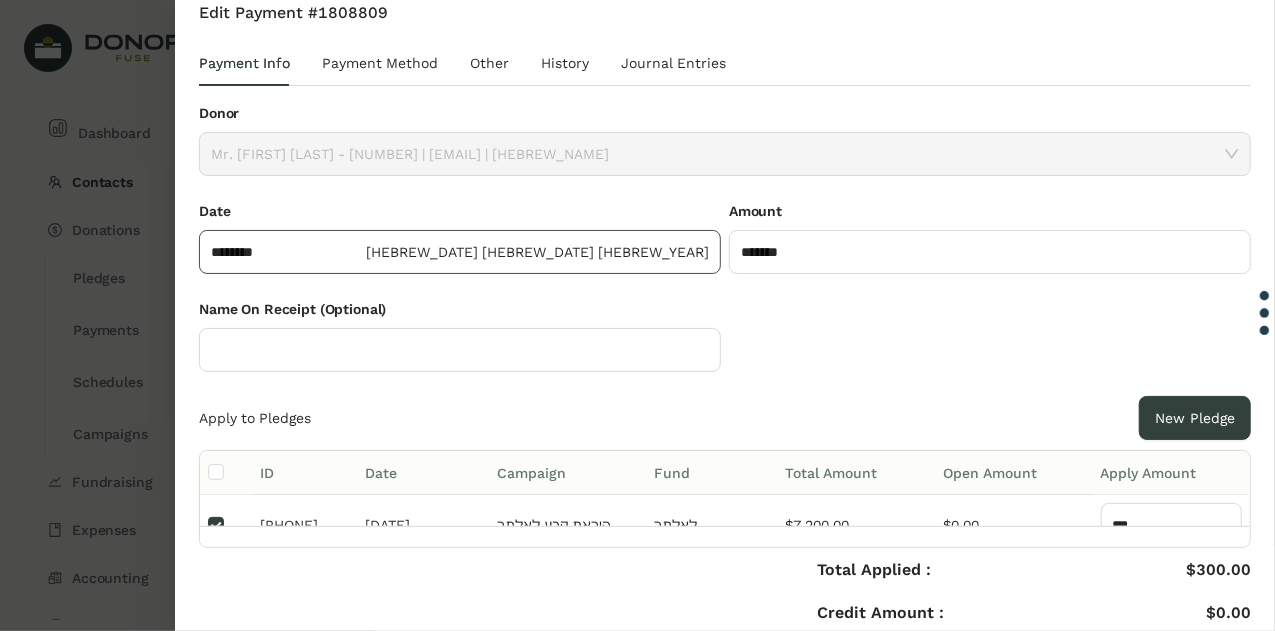 select on "*" 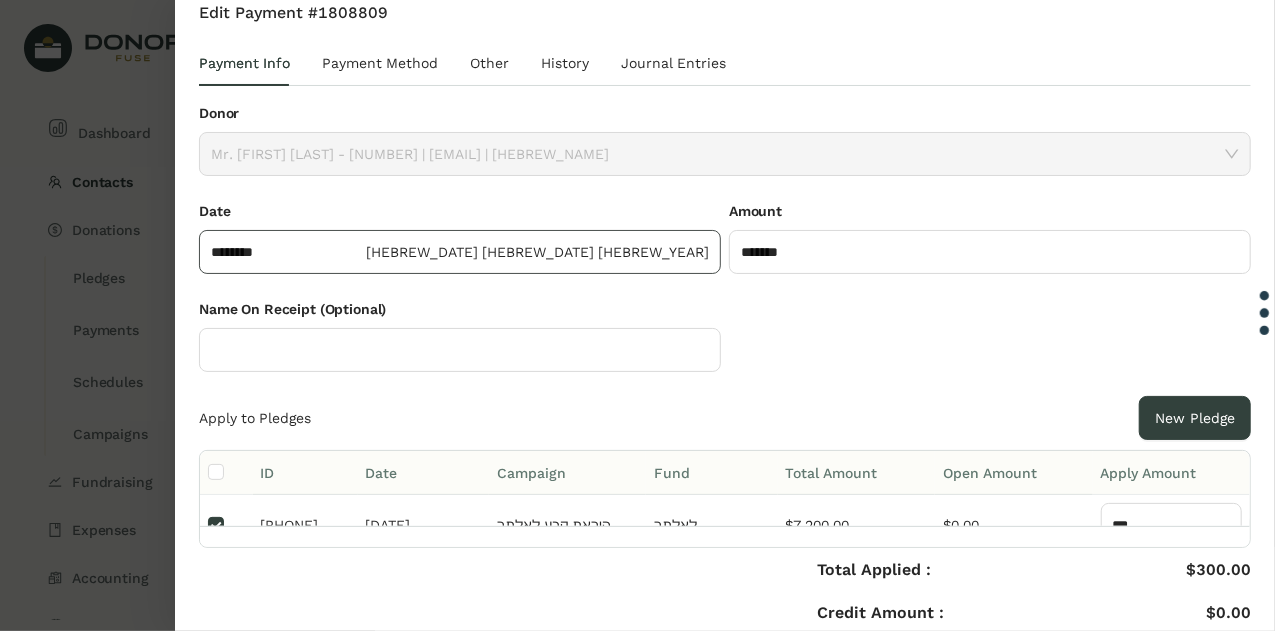 select on "****" 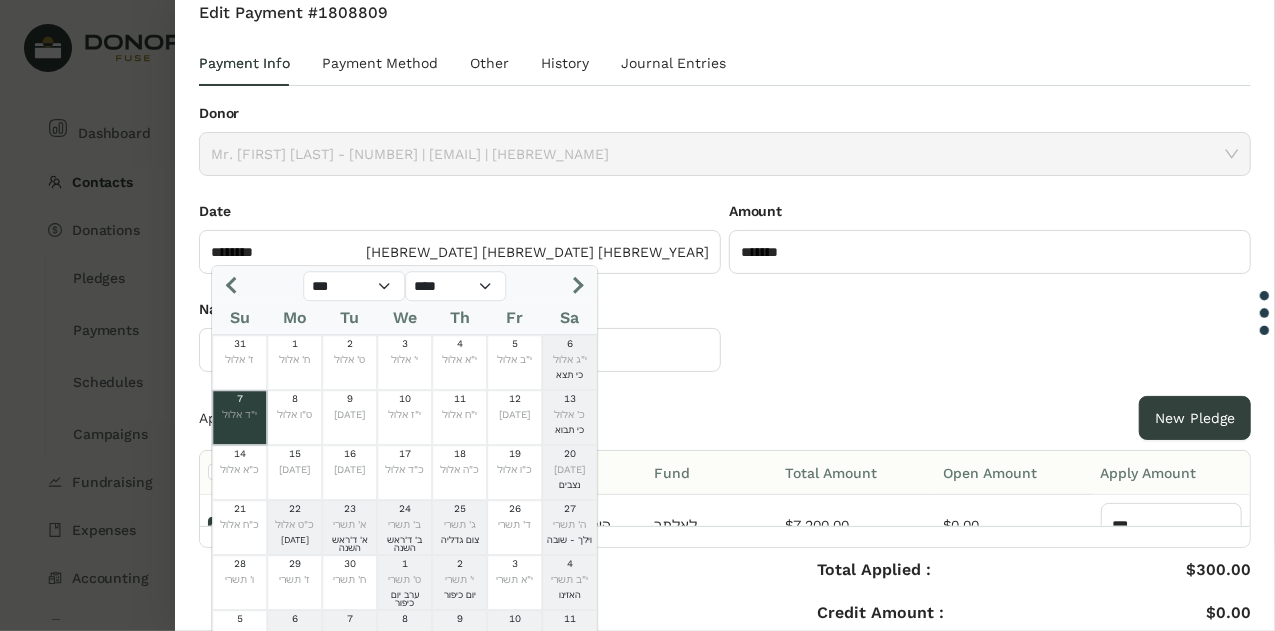 click on "ח' אלול" 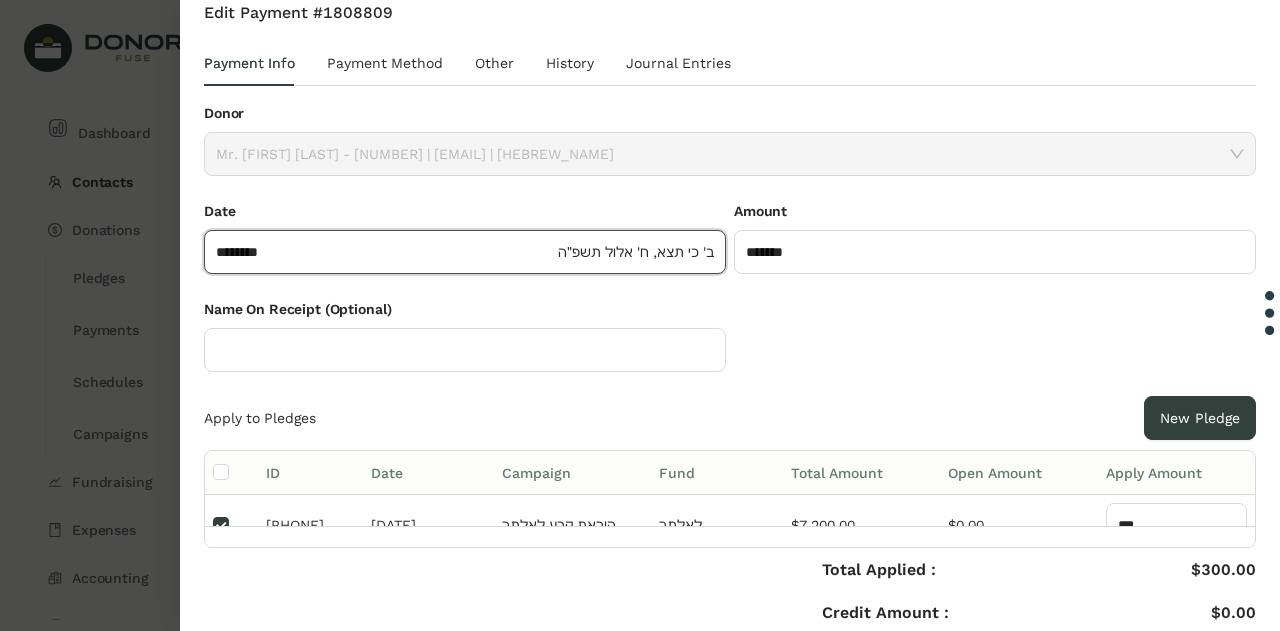 scroll, scrollTop: 115, scrollLeft: 0, axis: vertical 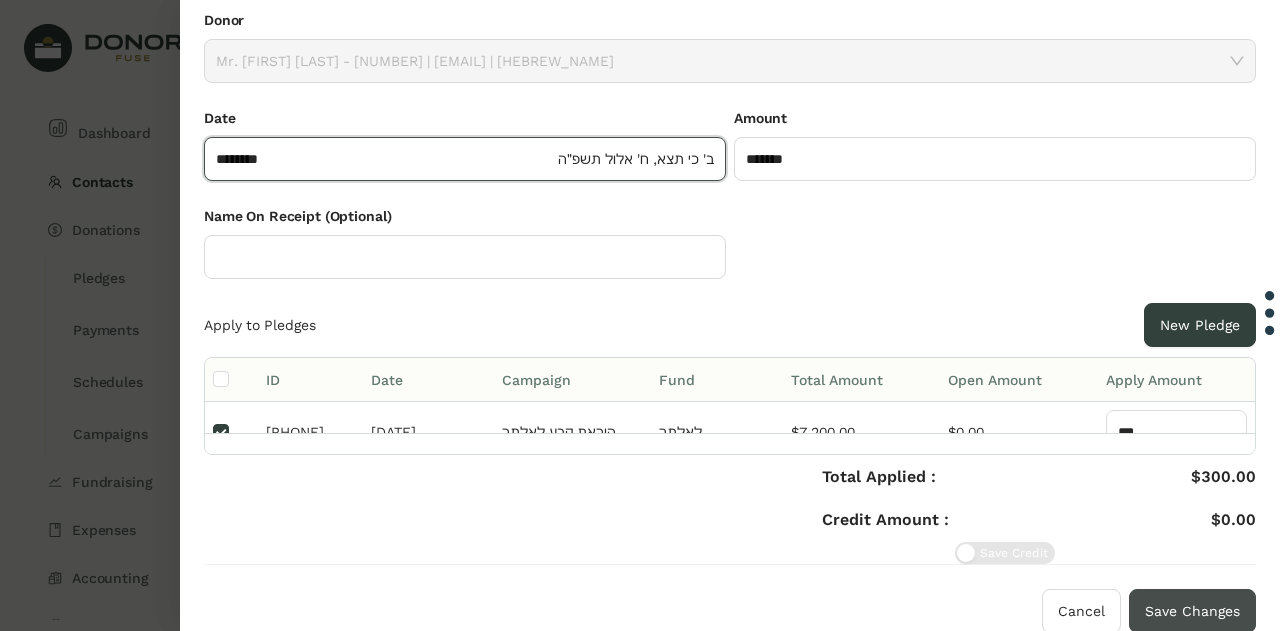 click on "Save Changes" at bounding box center (1192, 611) 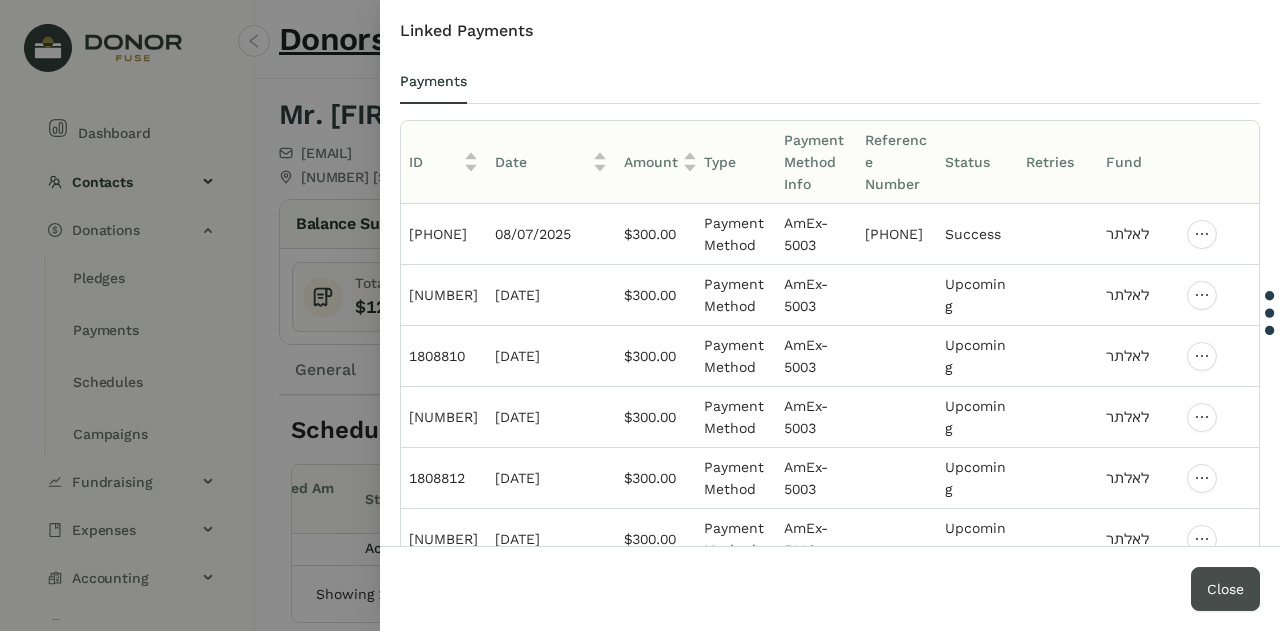 click on "Close" at bounding box center (1225, 589) 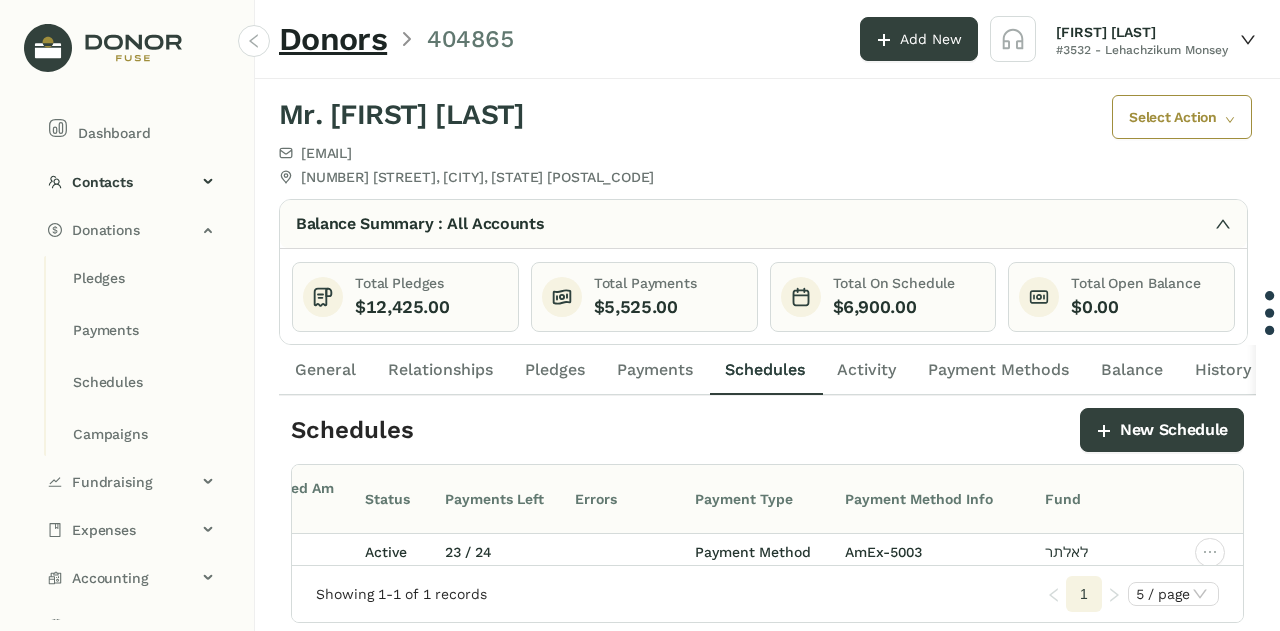 scroll, scrollTop: 16, scrollLeft: 752, axis: both 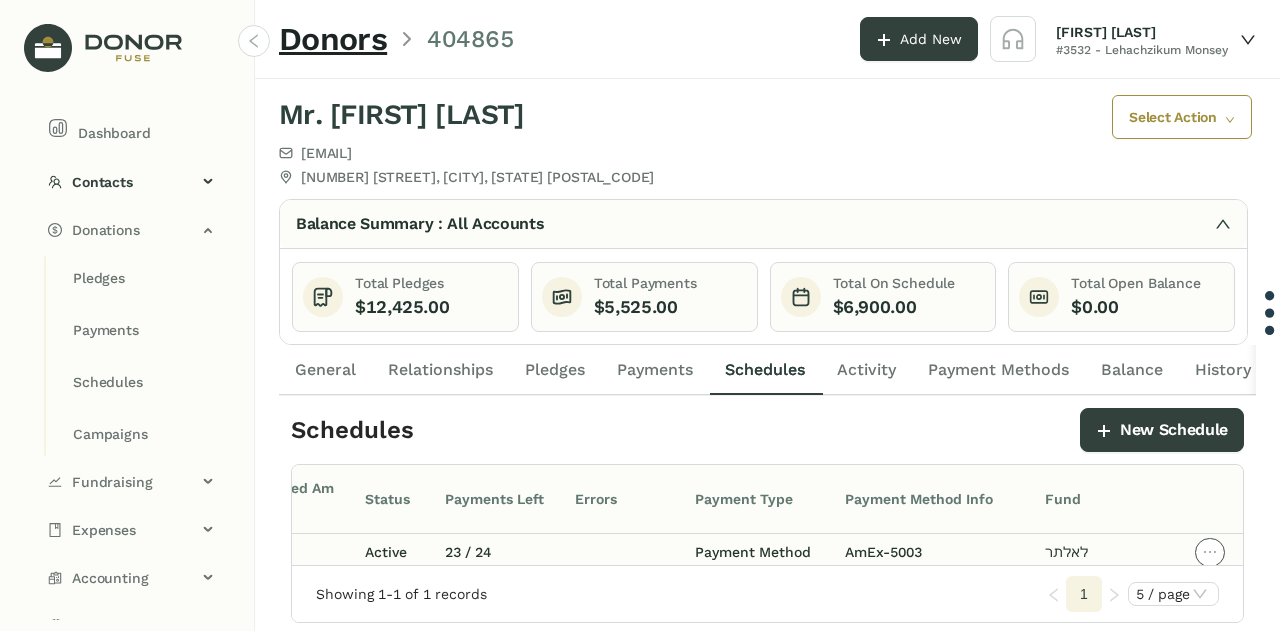 click 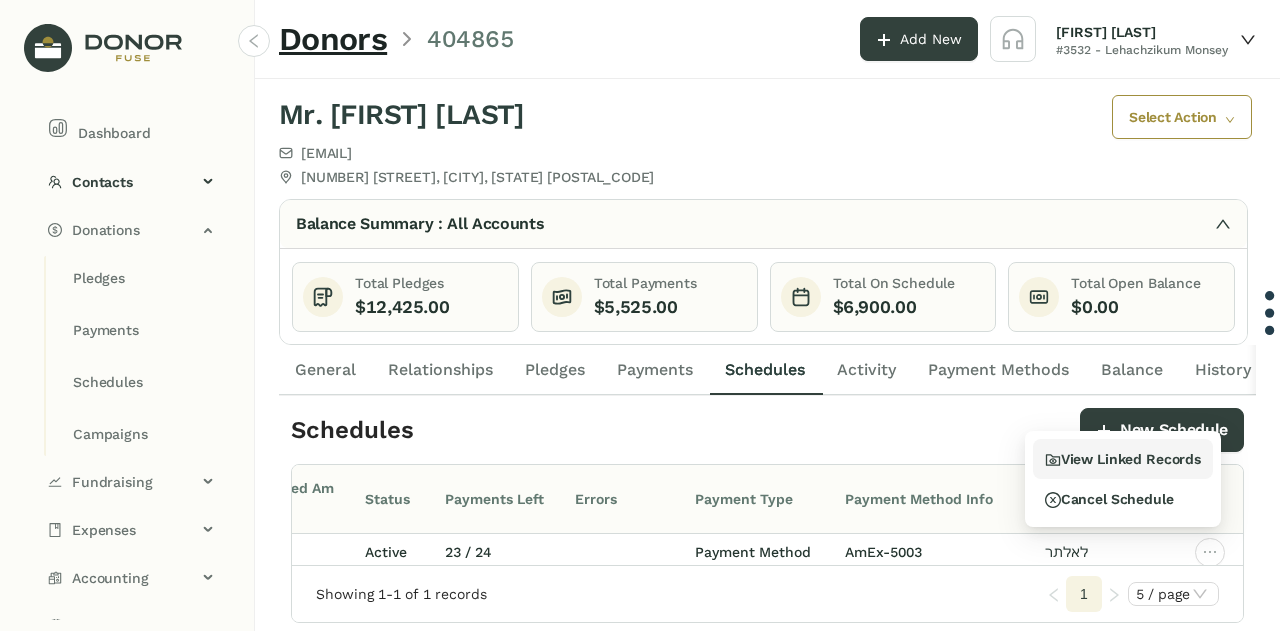 click on "View Linked Records" at bounding box center [1123, 459] 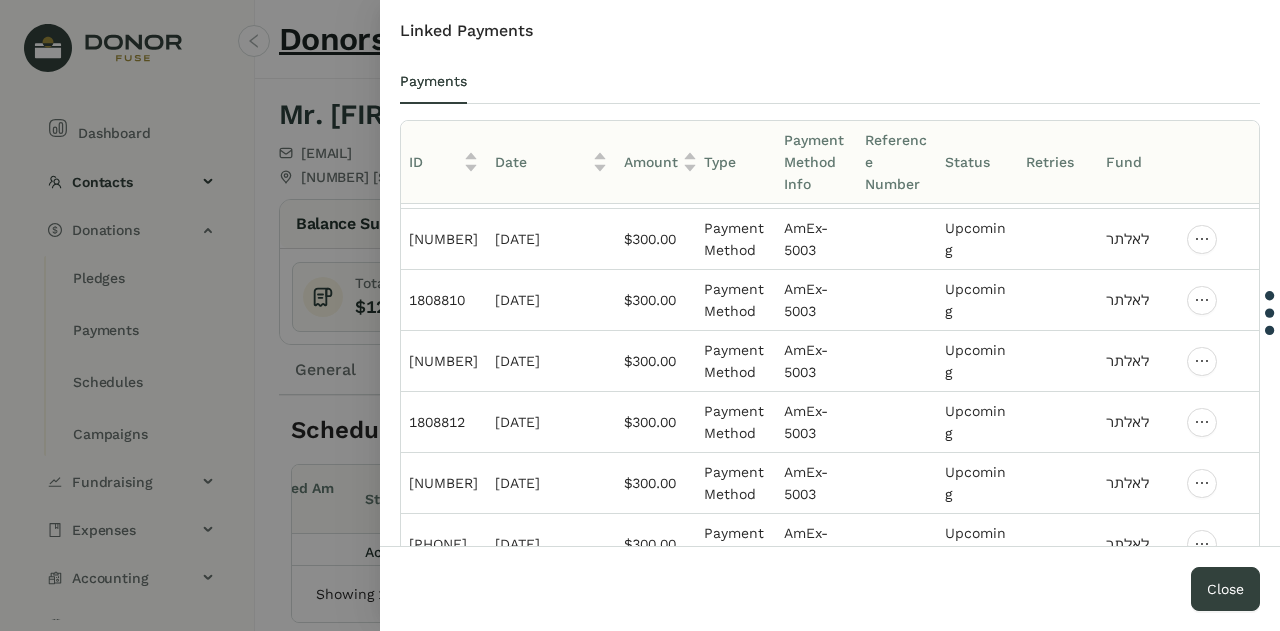 scroll, scrollTop: 0, scrollLeft: 0, axis: both 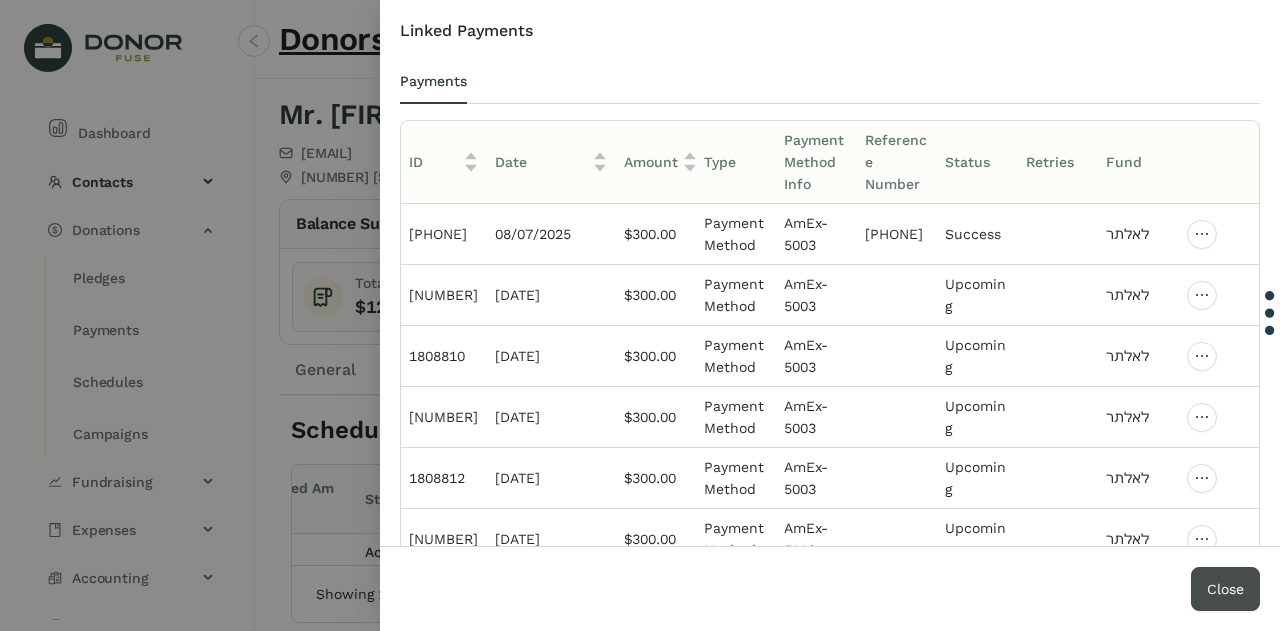 click on "Close" at bounding box center [1225, 589] 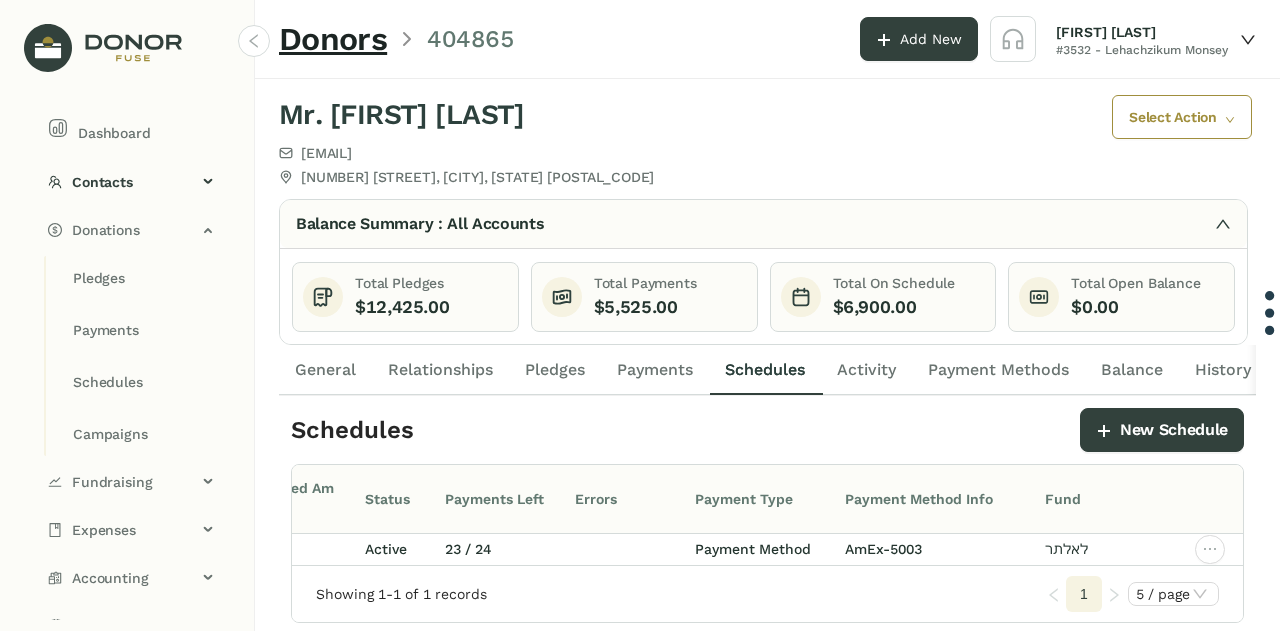 scroll, scrollTop: 25, scrollLeft: 681, axis: both 